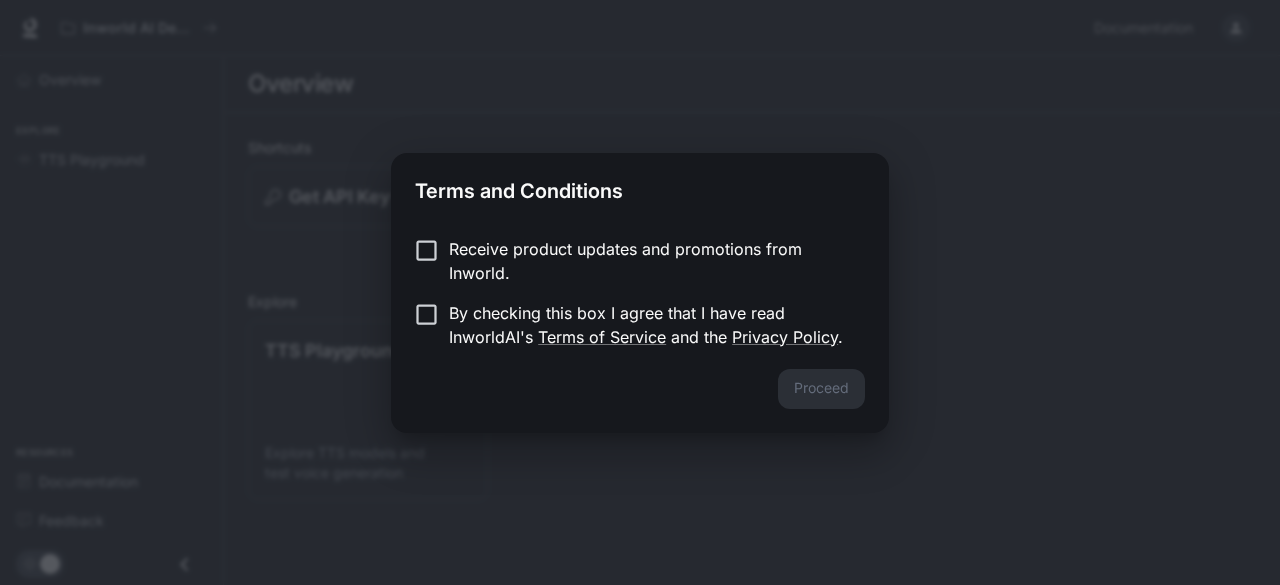 scroll, scrollTop: 0, scrollLeft: 0, axis: both 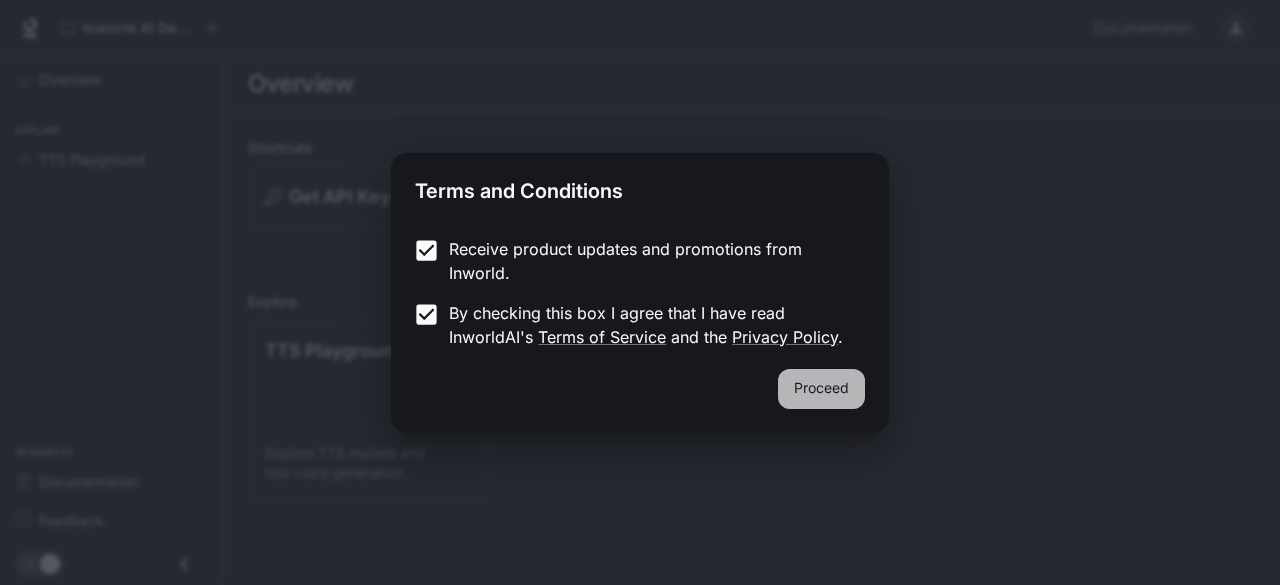 click on "Proceed" at bounding box center (821, 389) 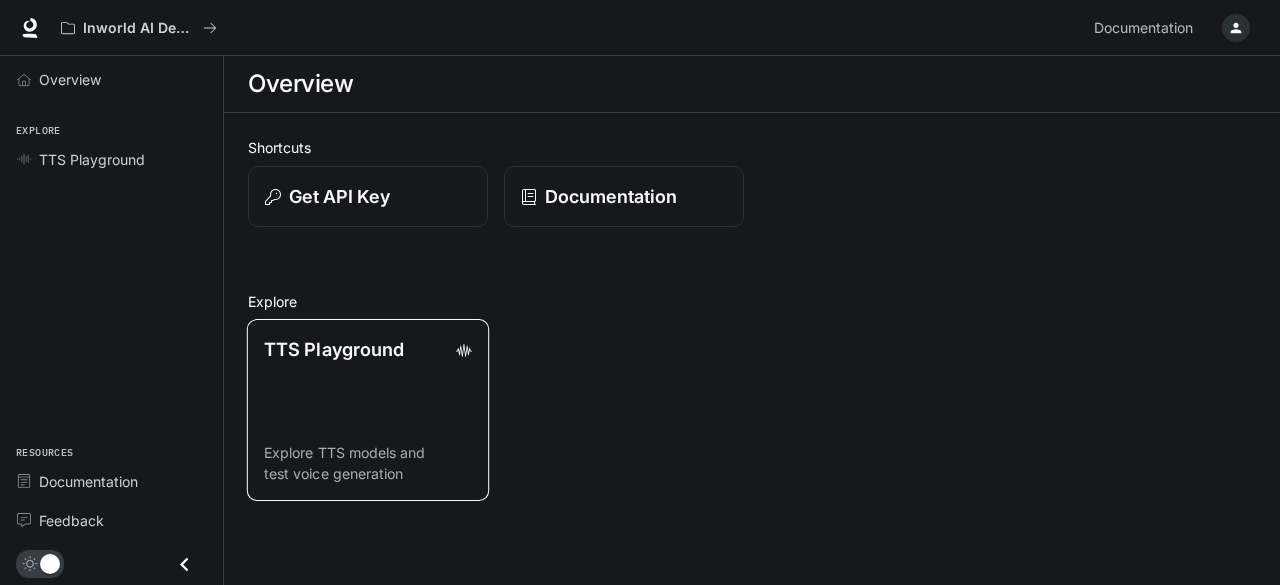 click on "TTS Playground Explore TTS models and test voice generation" at bounding box center (368, 410) 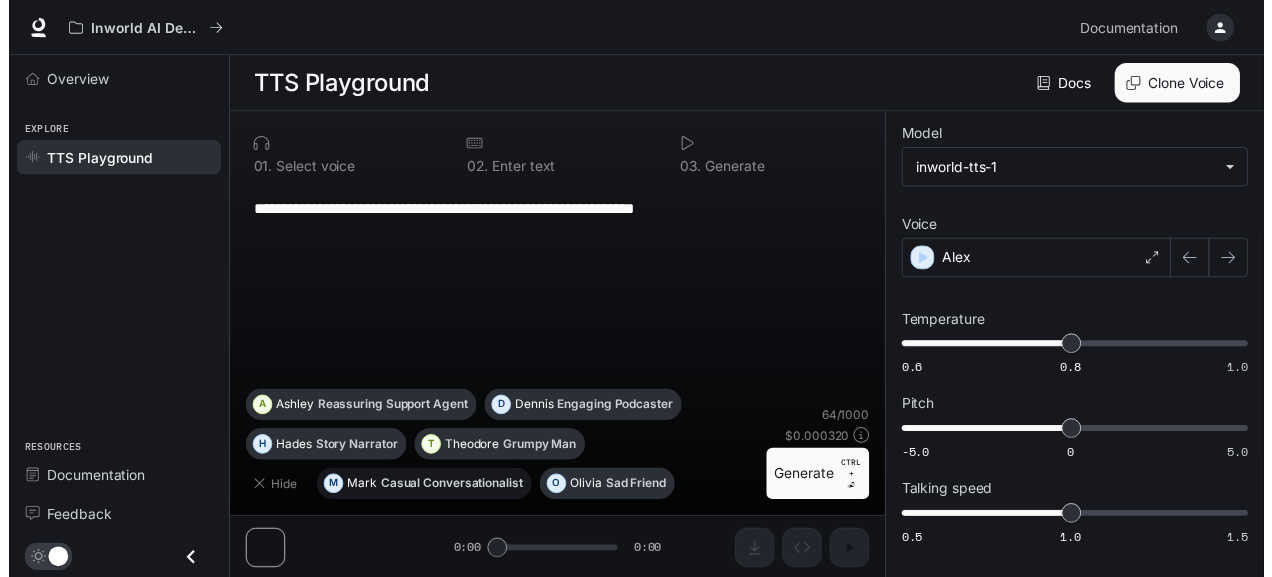 scroll, scrollTop: 0, scrollLeft: 0, axis: both 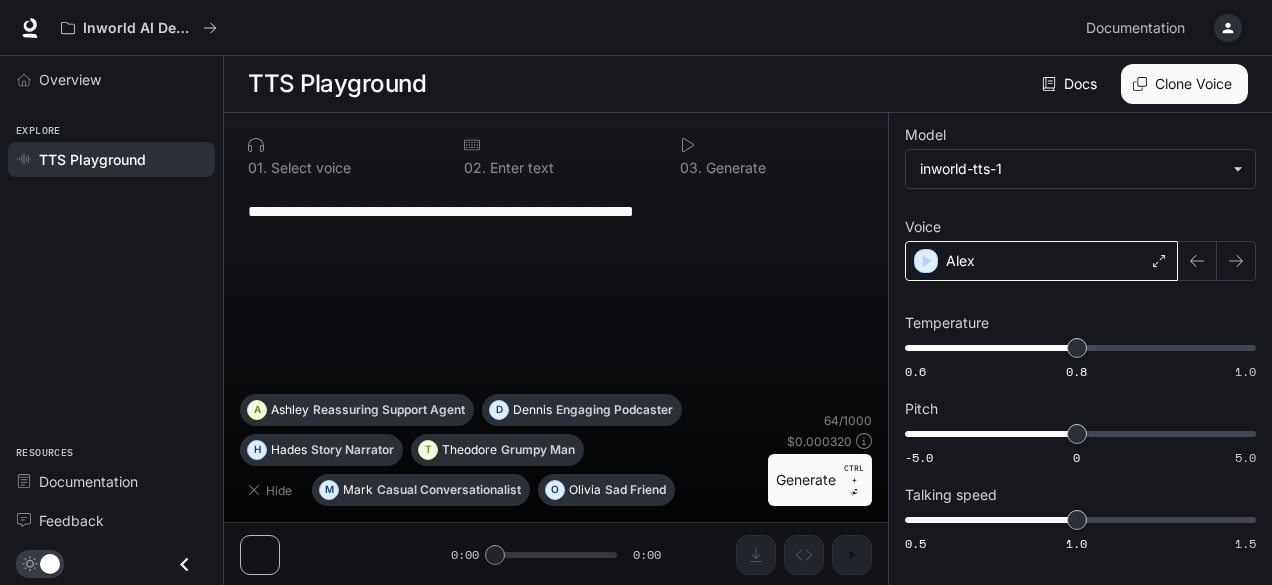 click 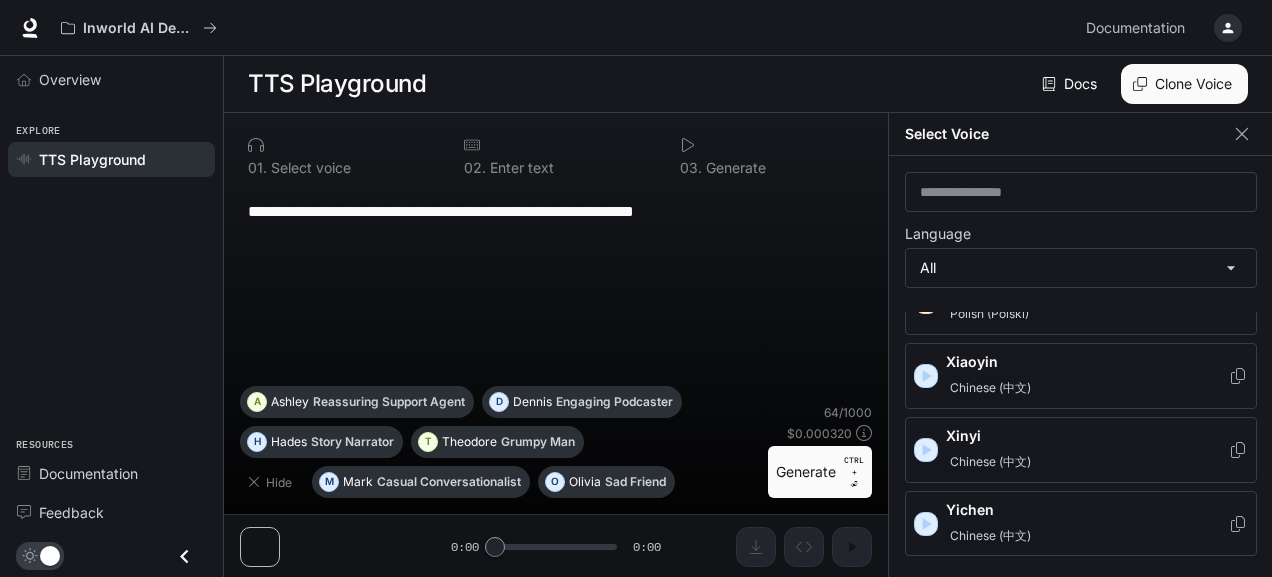 scroll, scrollTop: 3435, scrollLeft: 0, axis: vertical 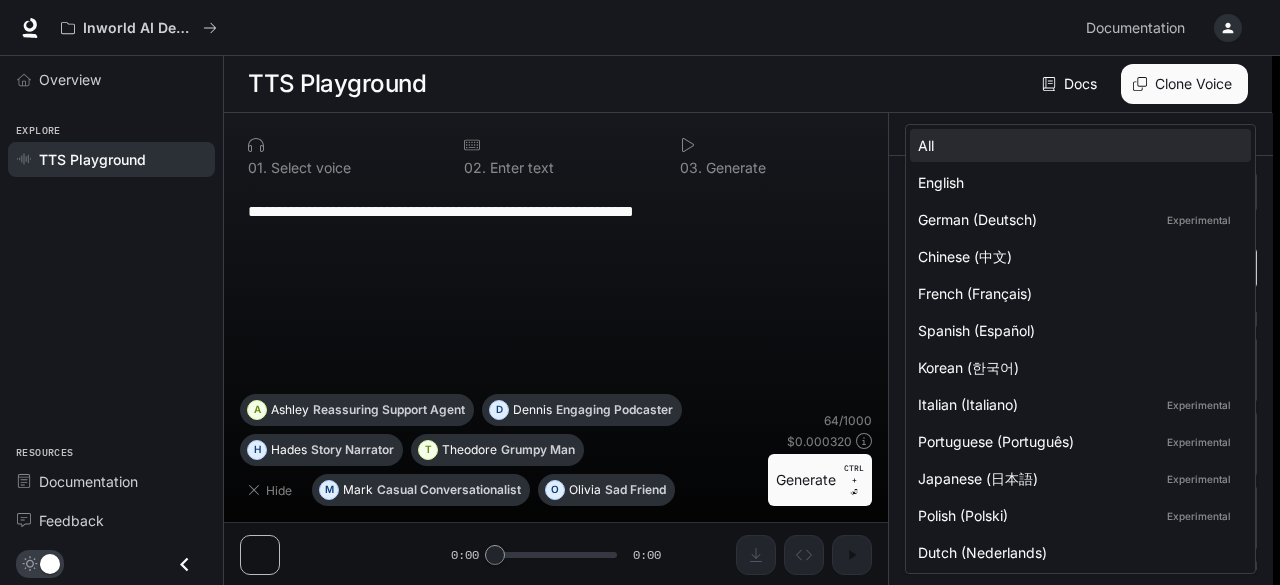 click on "**********" at bounding box center (640, 293) 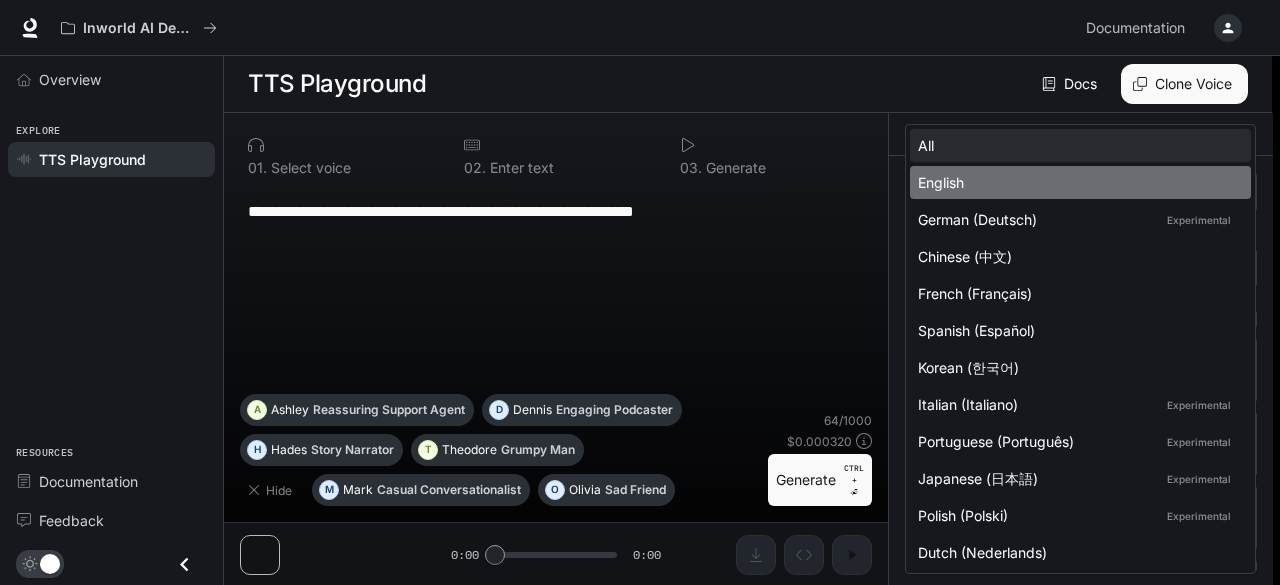click on "English" at bounding box center (1076, 182) 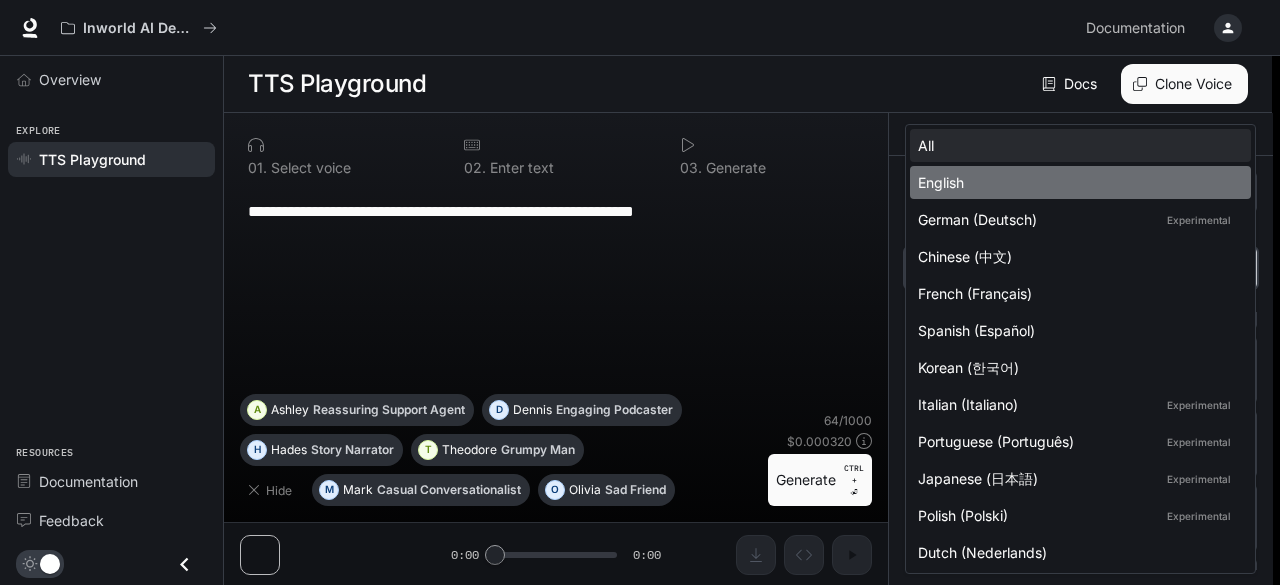 type on "*****" 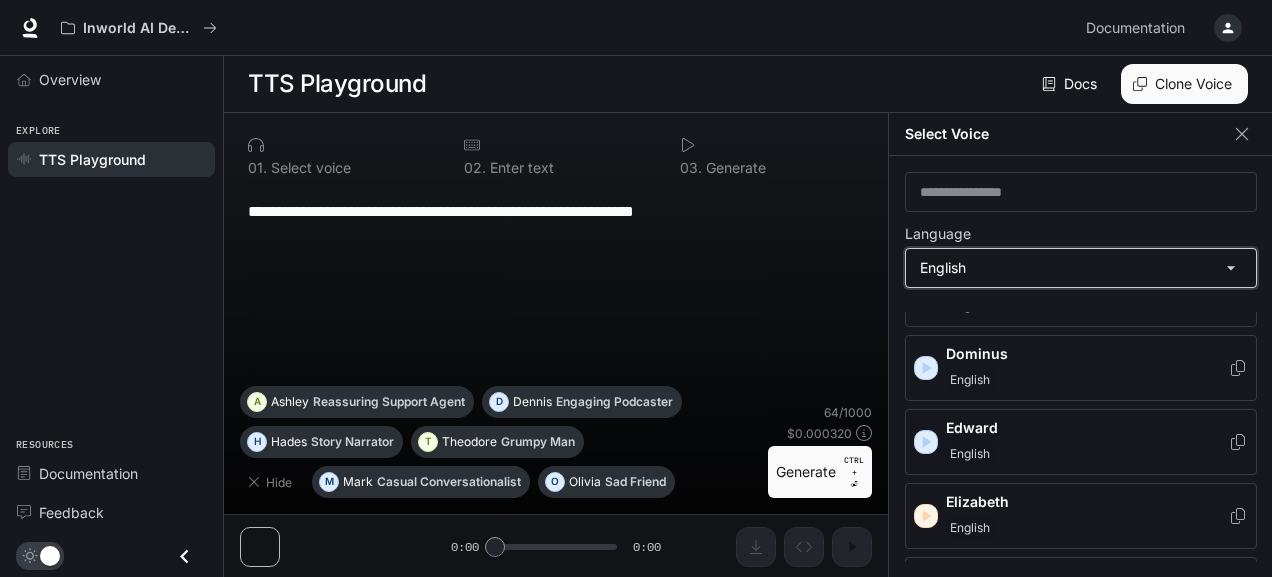 scroll, scrollTop: 0, scrollLeft: 0, axis: both 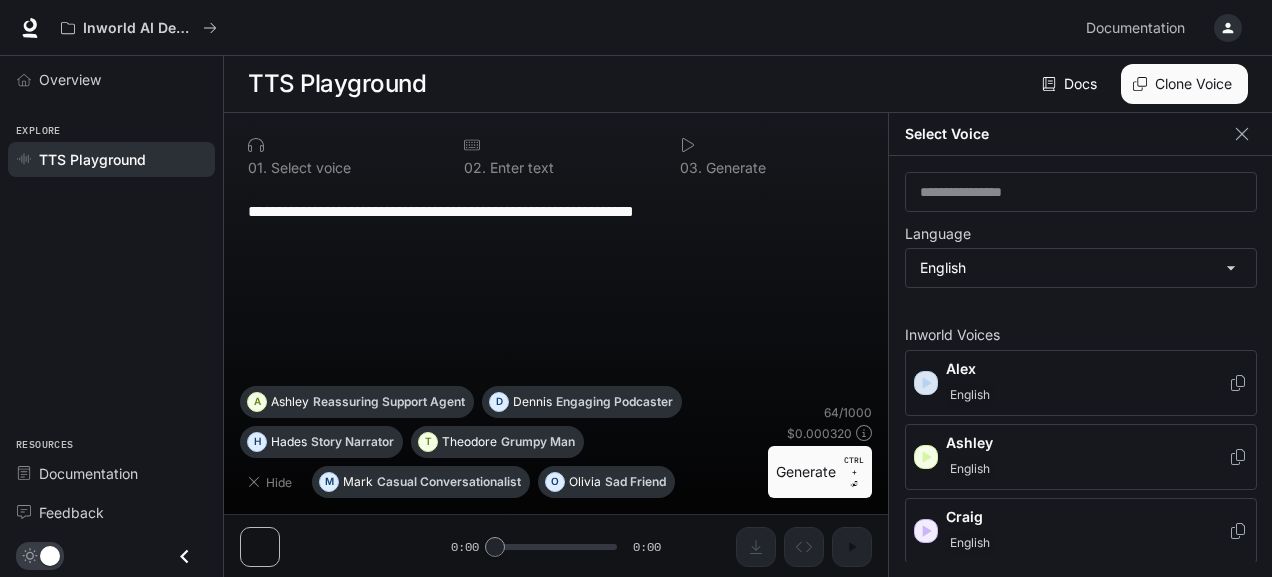 click 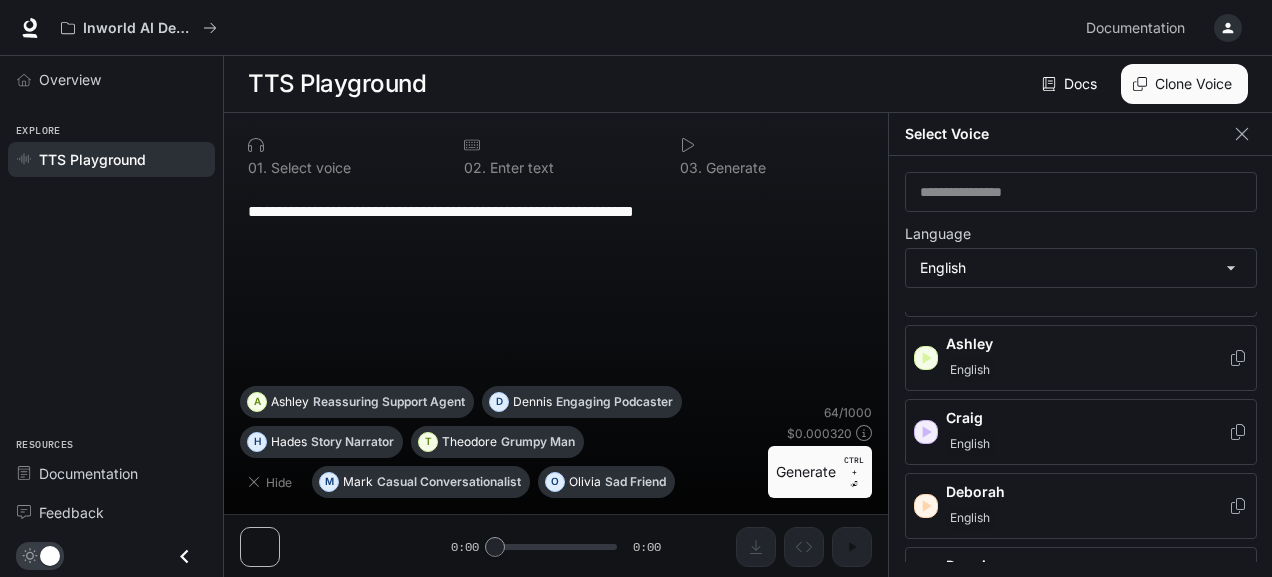 scroll, scrollTop: 100, scrollLeft: 0, axis: vertical 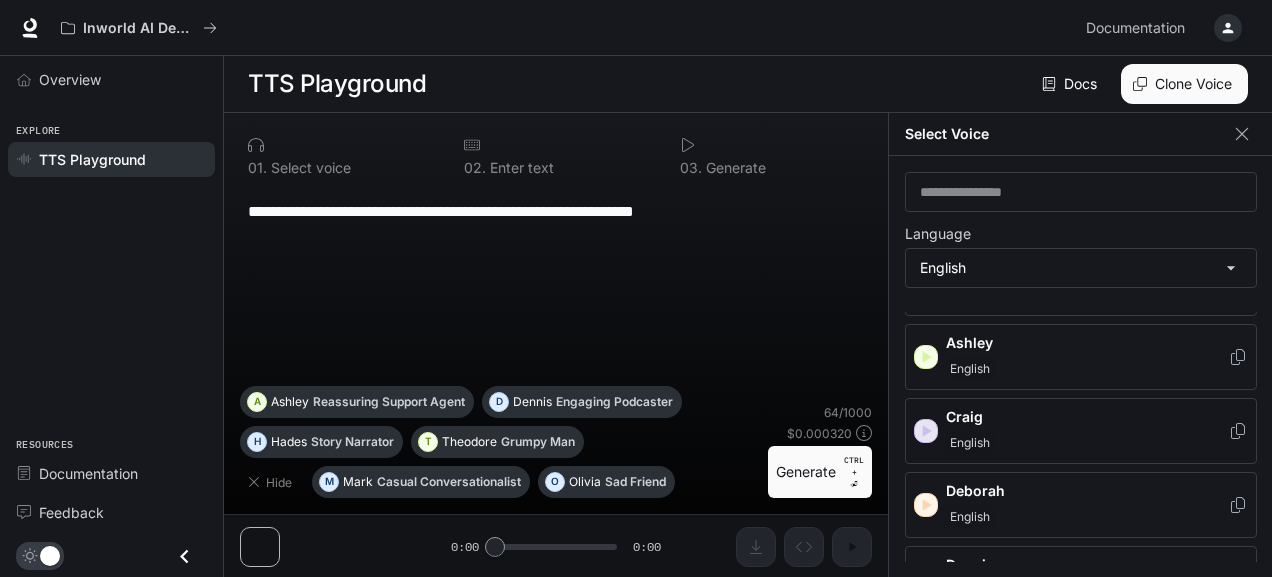 click 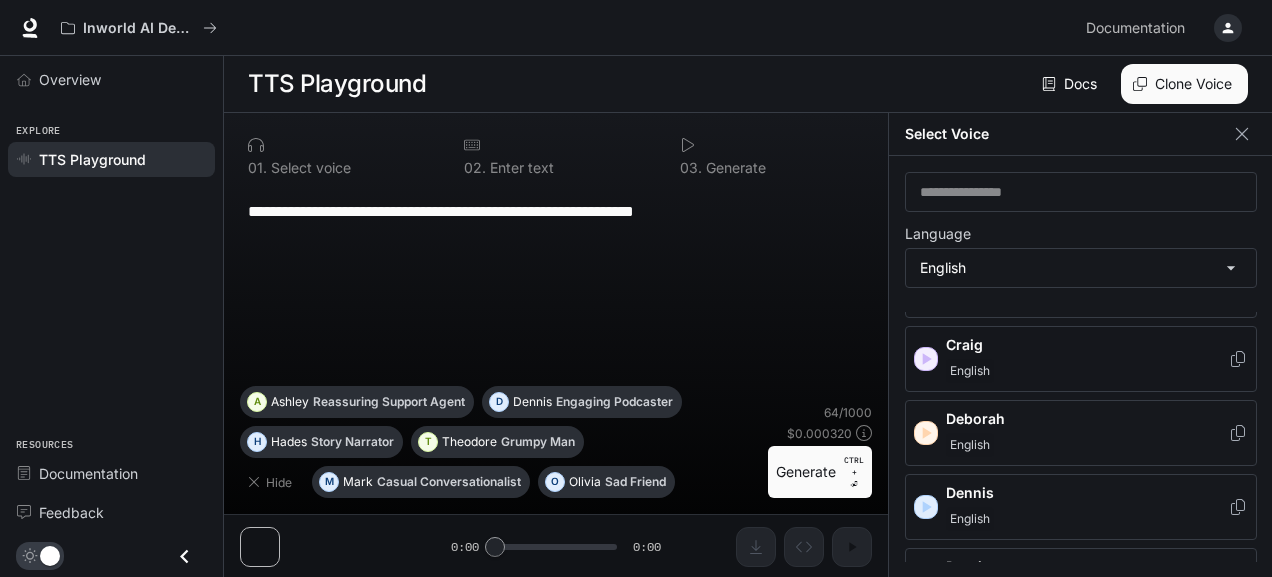 scroll, scrollTop: 193, scrollLeft: 0, axis: vertical 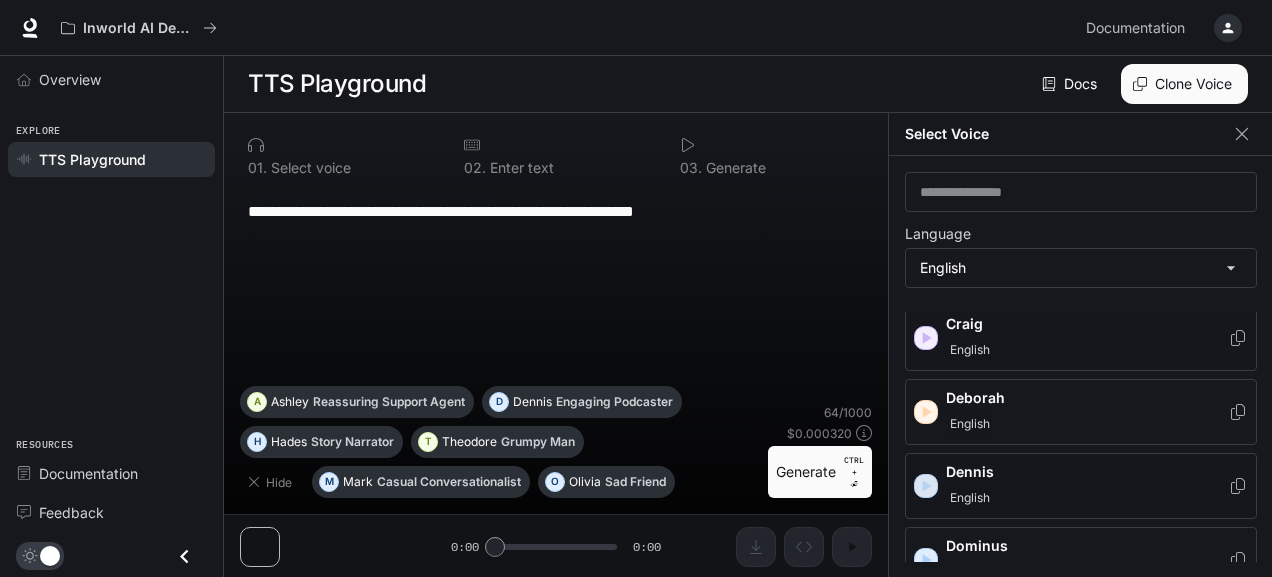 click 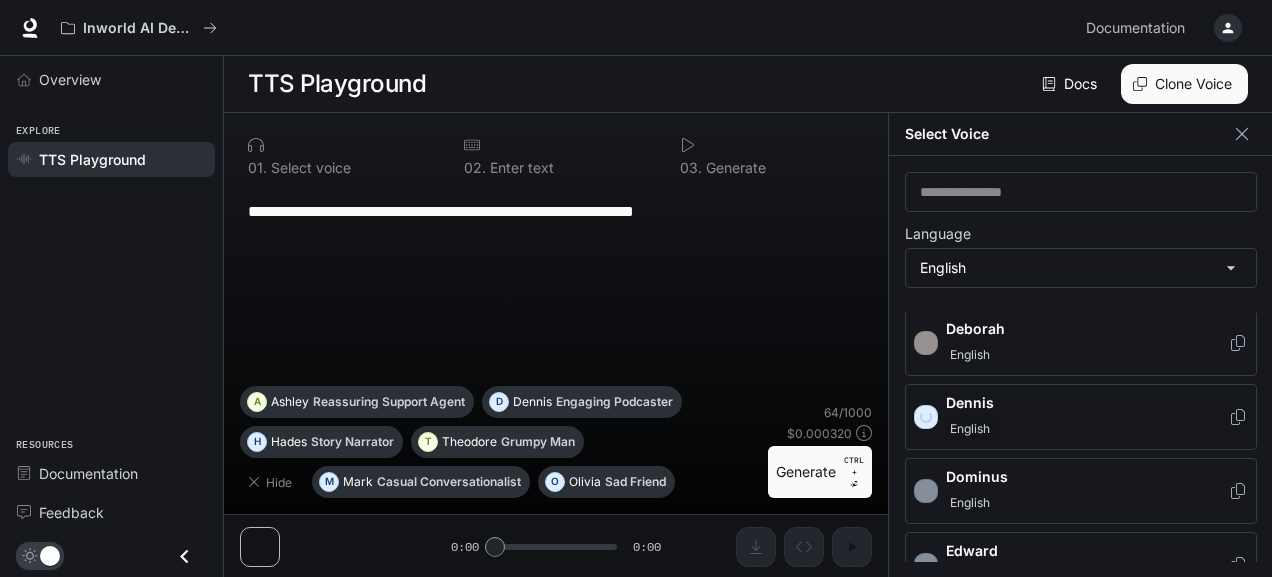 scroll, scrollTop: 263, scrollLeft: 0, axis: vertical 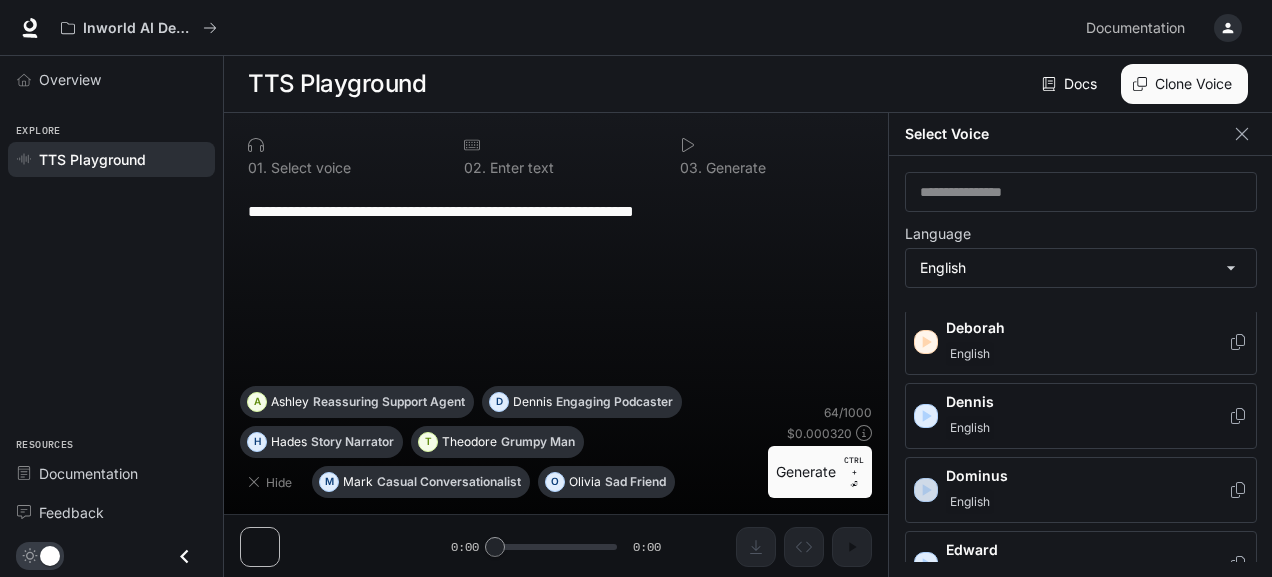 click 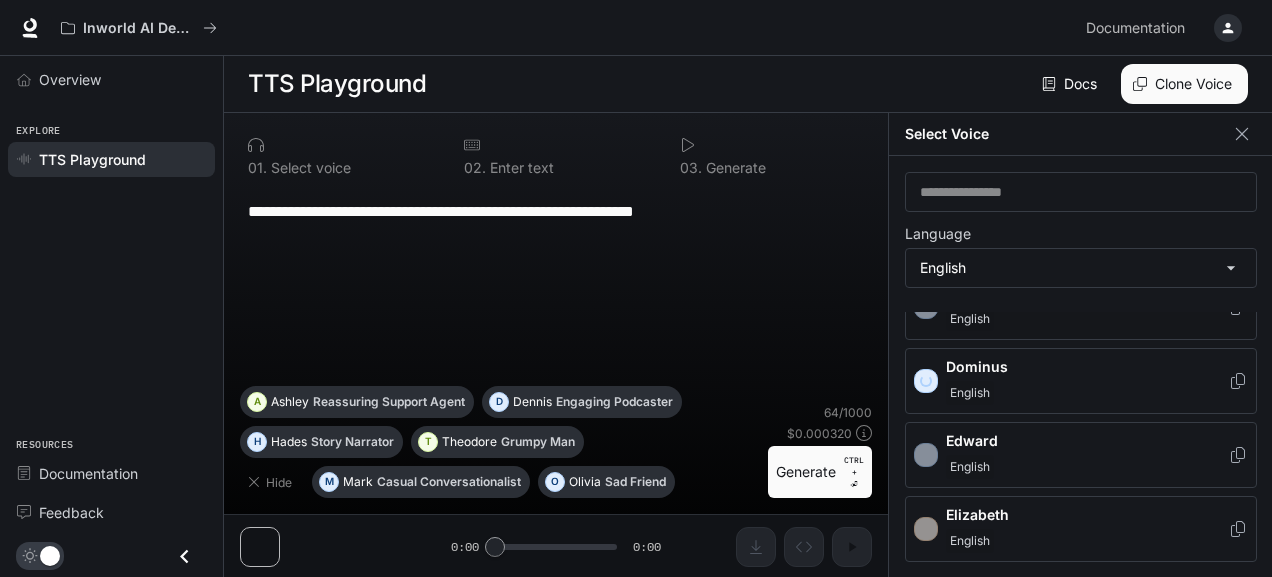 scroll, scrollTop: 373, scrollLeft: 0, axis: vertical 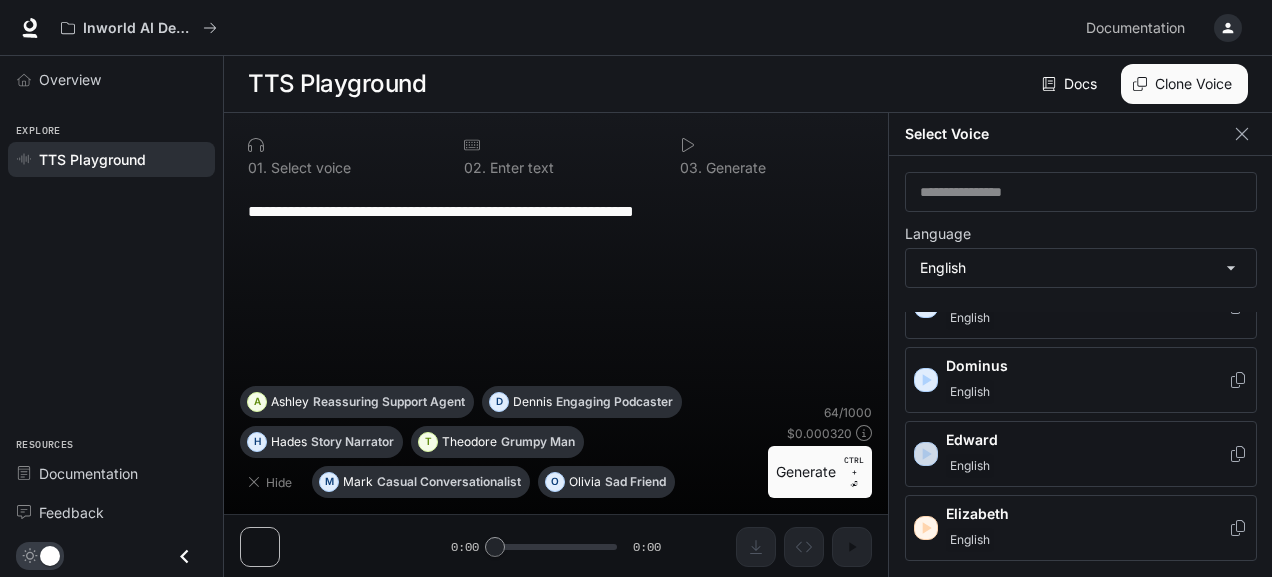 click 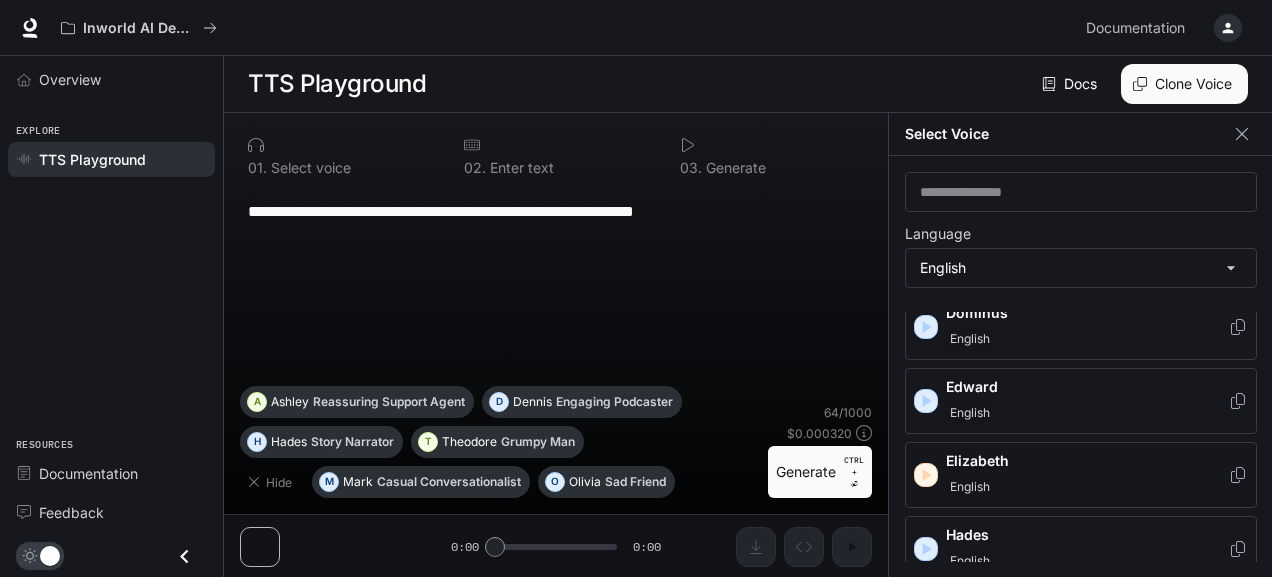 scroll, scrollTop: 521, scrollLeft: 0, axis: vertical 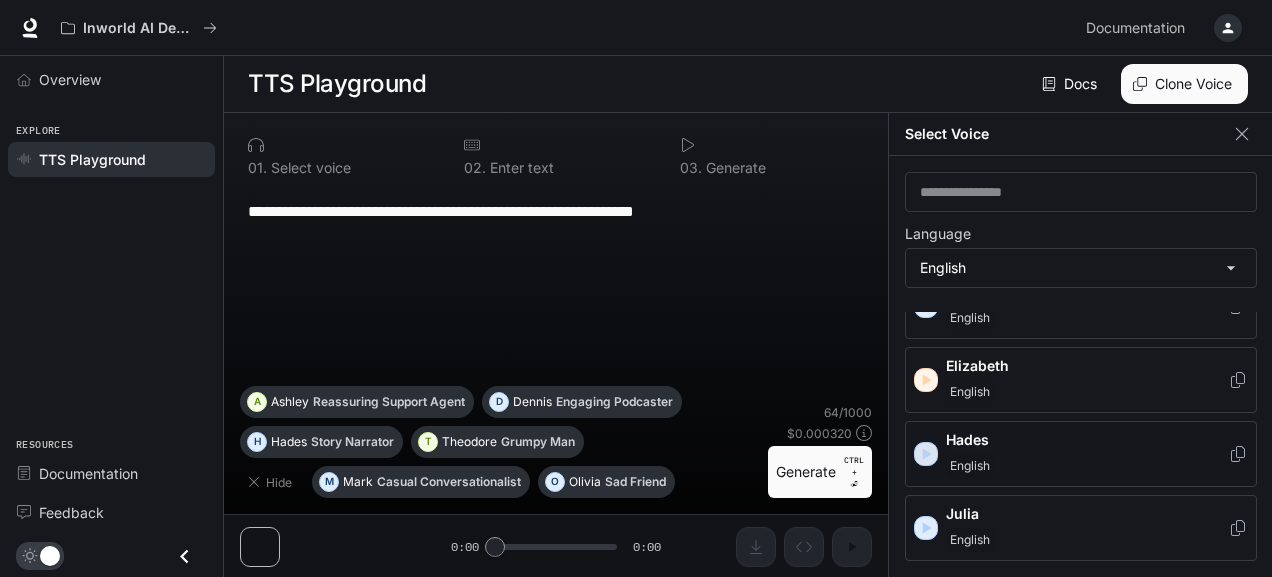 click 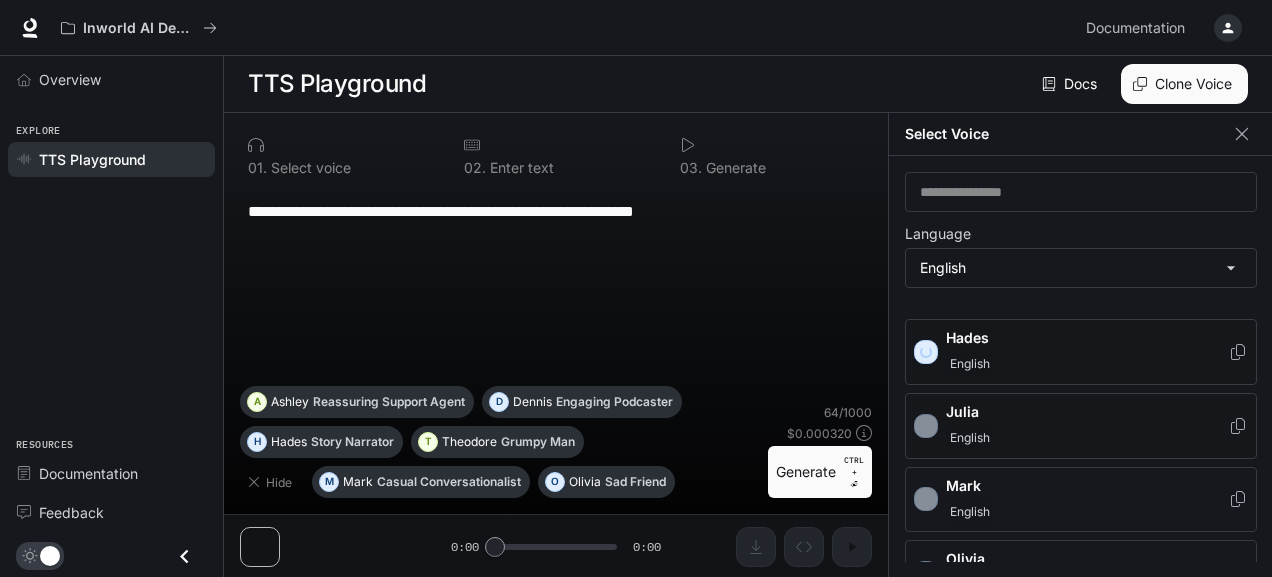 scroll, scrollTop: 626, scrollLeft: 0, axis: vertical 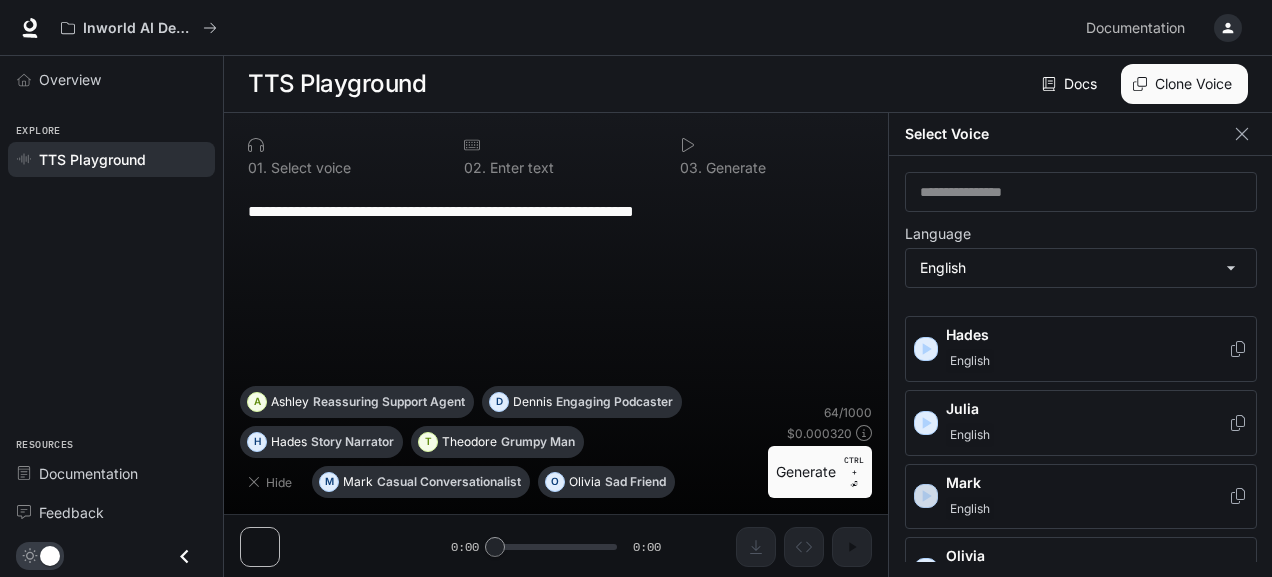 click 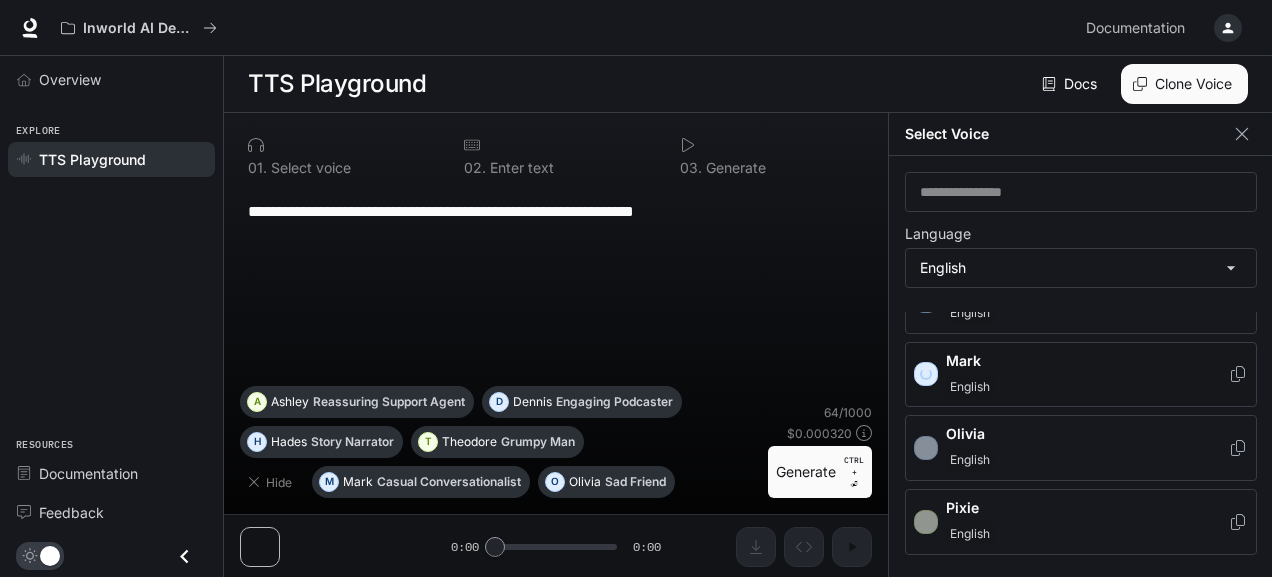 scroll, scrollTop: 750, scrollLeft: 0, axis: vertical 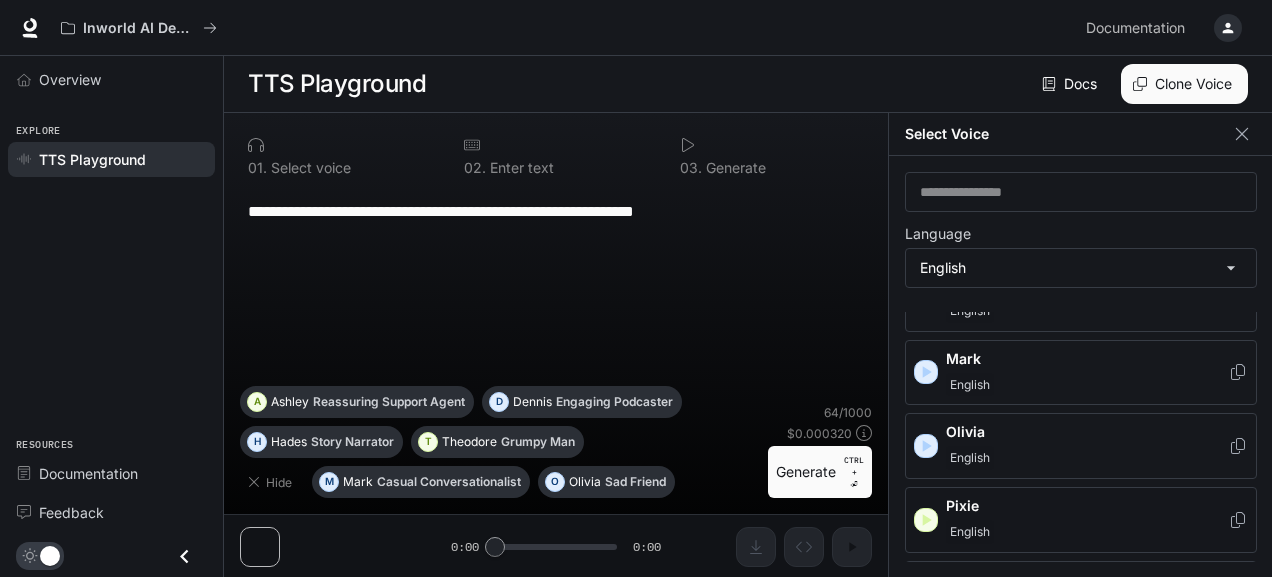 click on "Pixie English" at bounding box center (1081, 520) 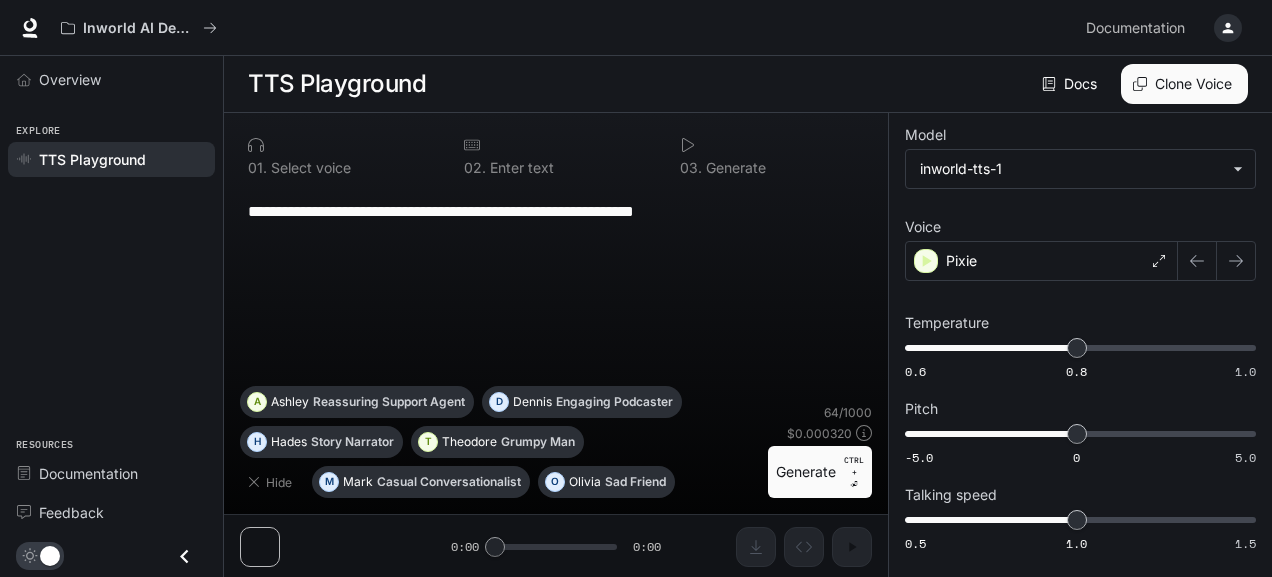scroll, scrollTop: 0, scrollLeft: 0, axis: both 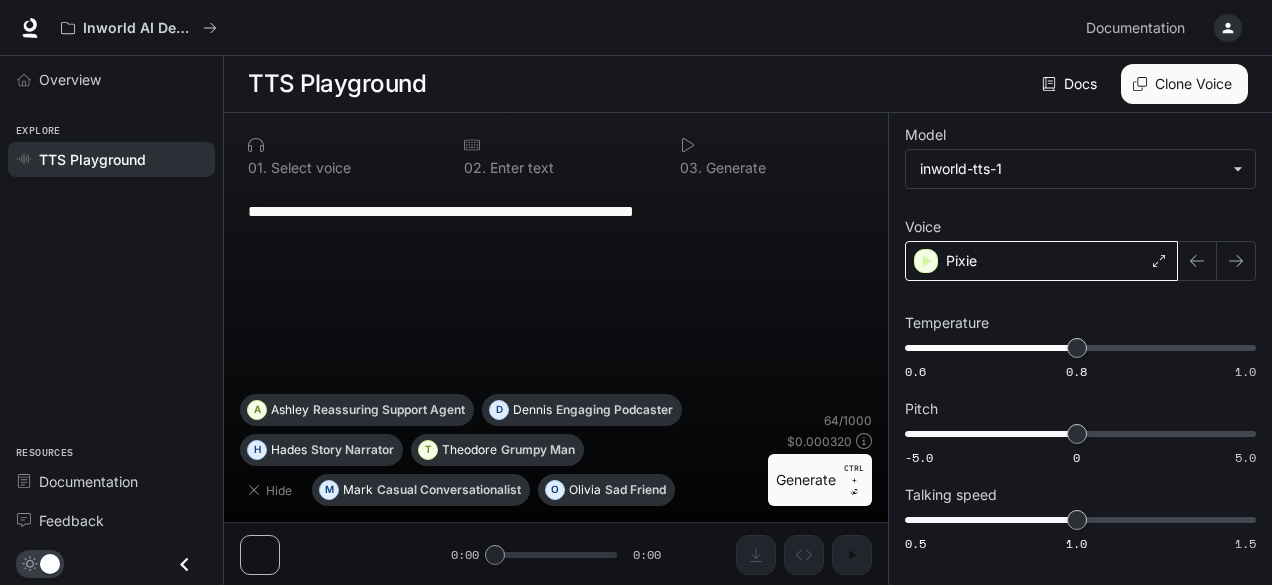 click on "Pixie" at bounding box center (1041, 261) 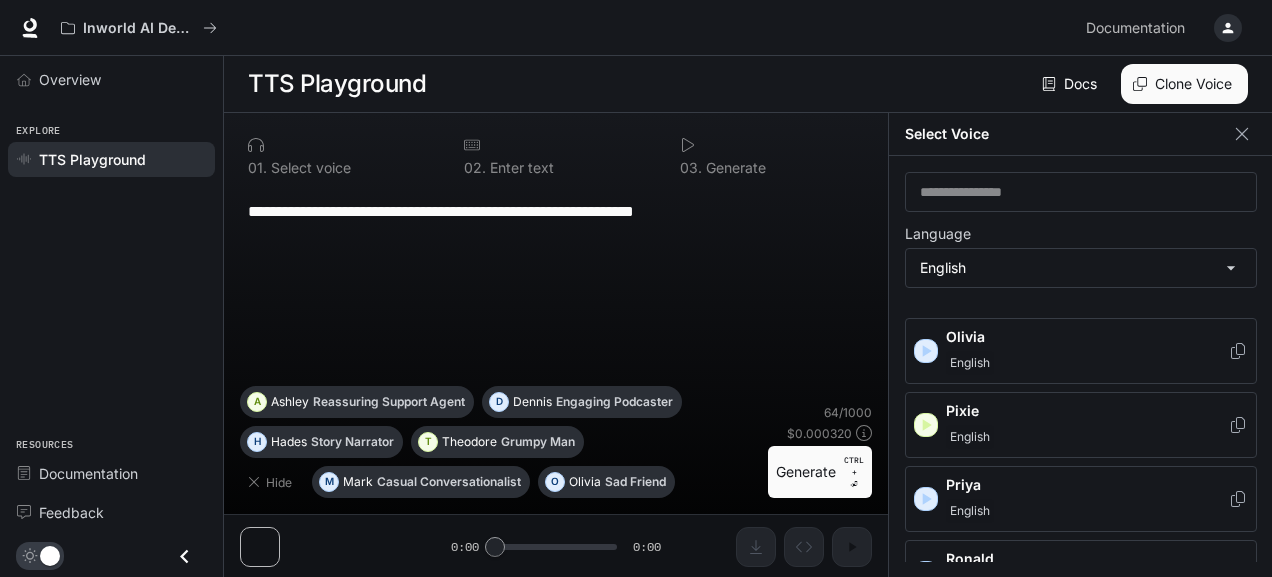 scroll, scrollTop: 821, scrollLeft: 0, axis: vertical 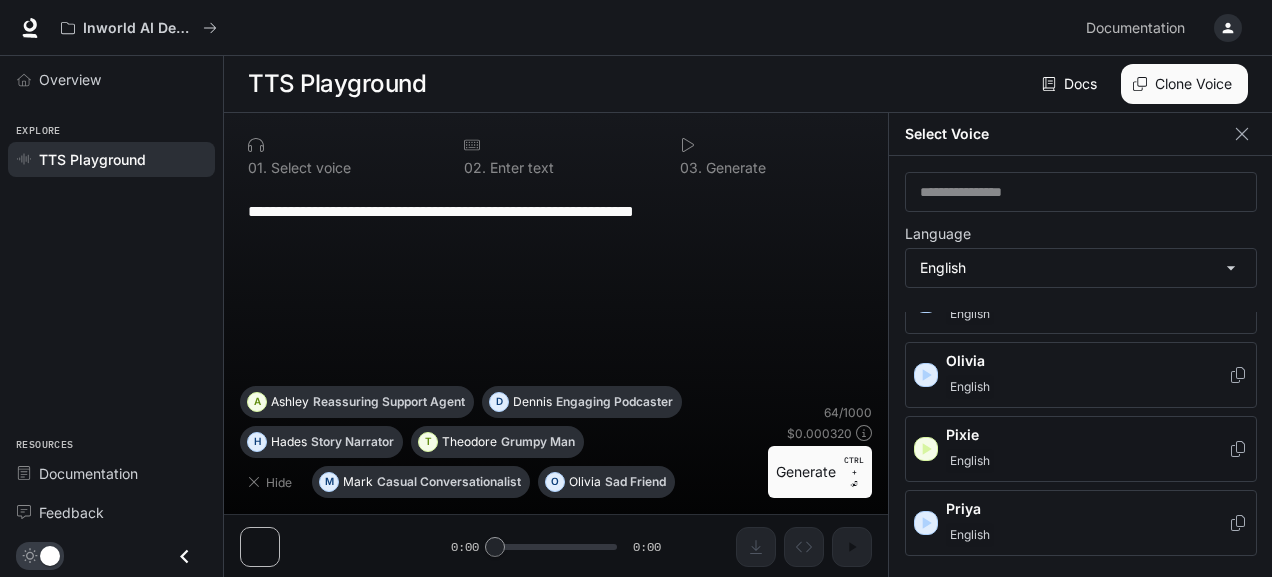 click on "English" at bounding box center [970, 461] 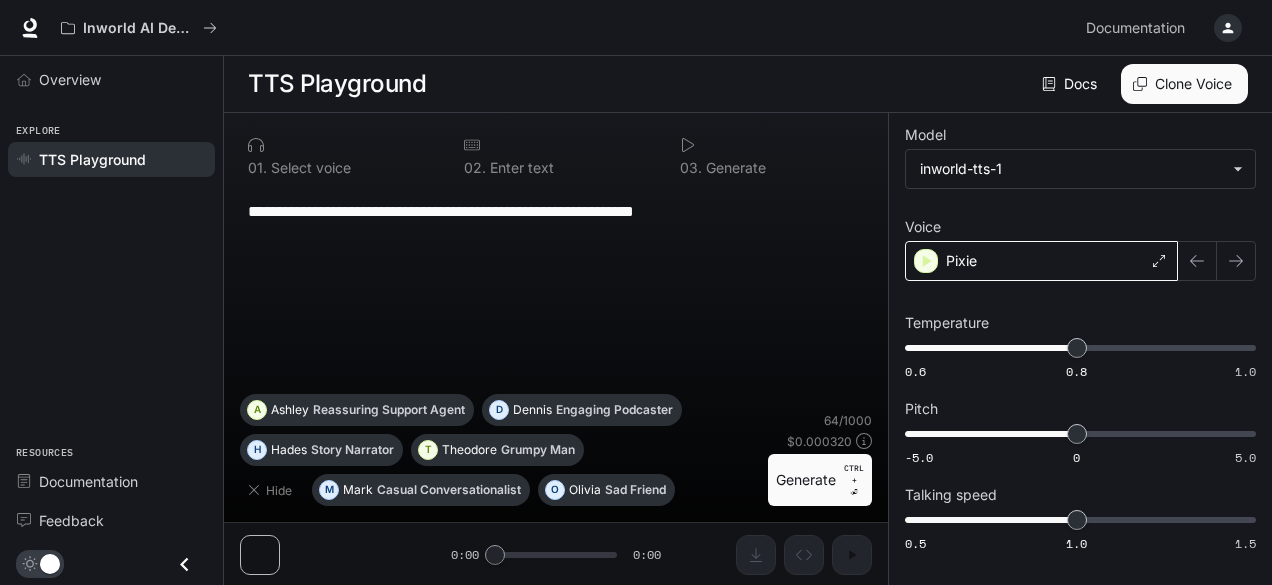 click on "Pixie" at bounding box center [1041, 261] 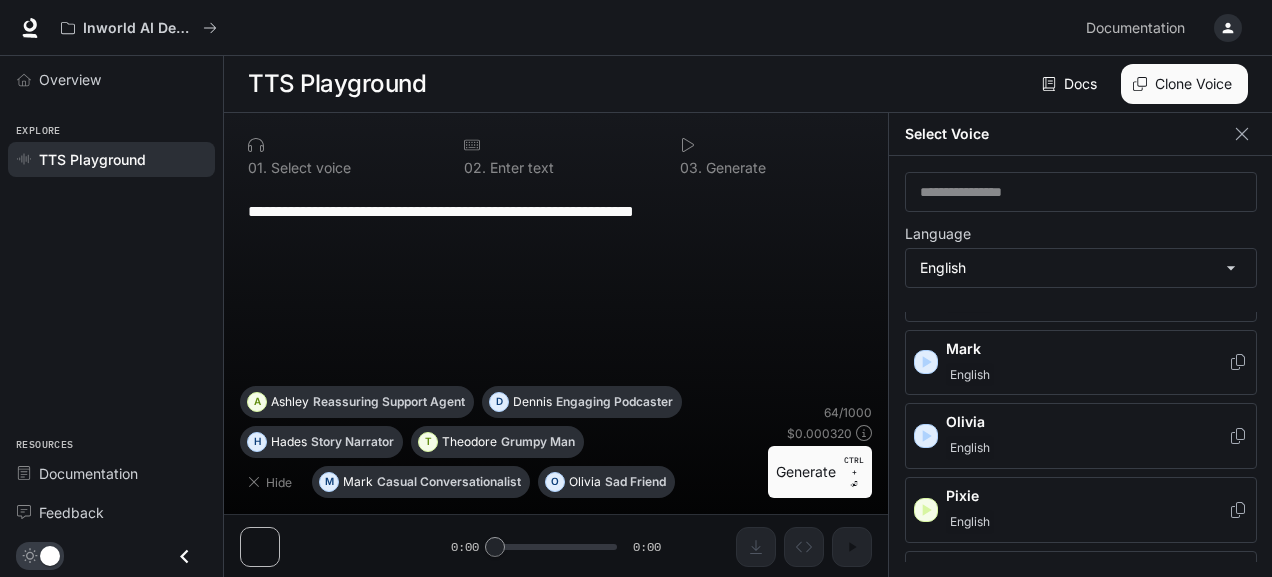 scroll, scrollTop: 761, scrollLeft: 0, axis: vertical 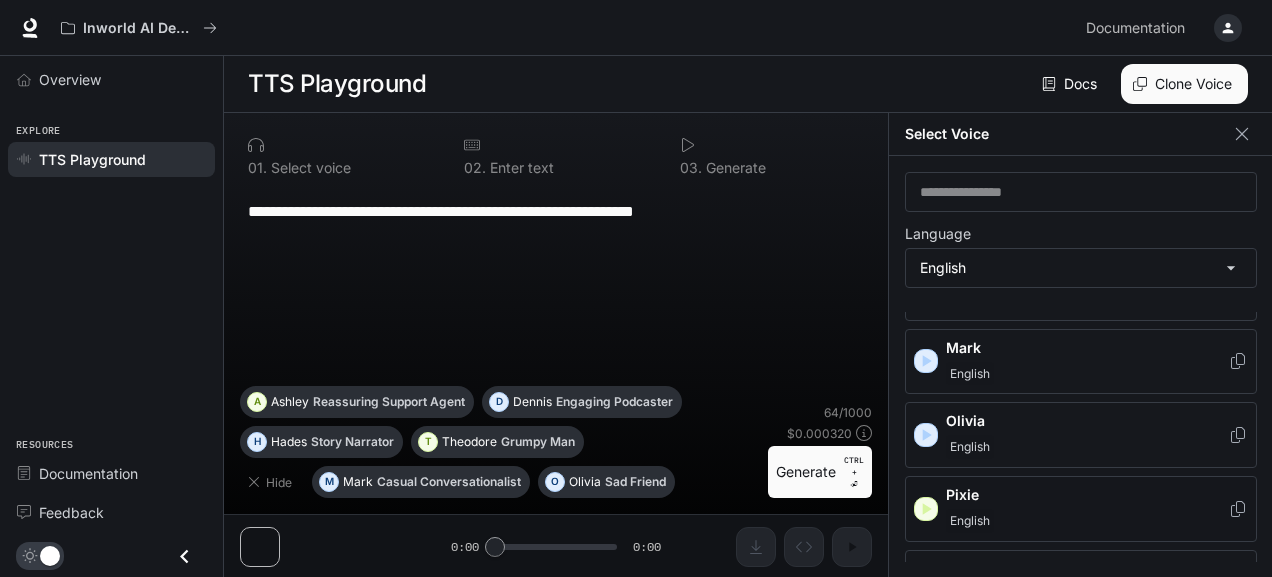 click 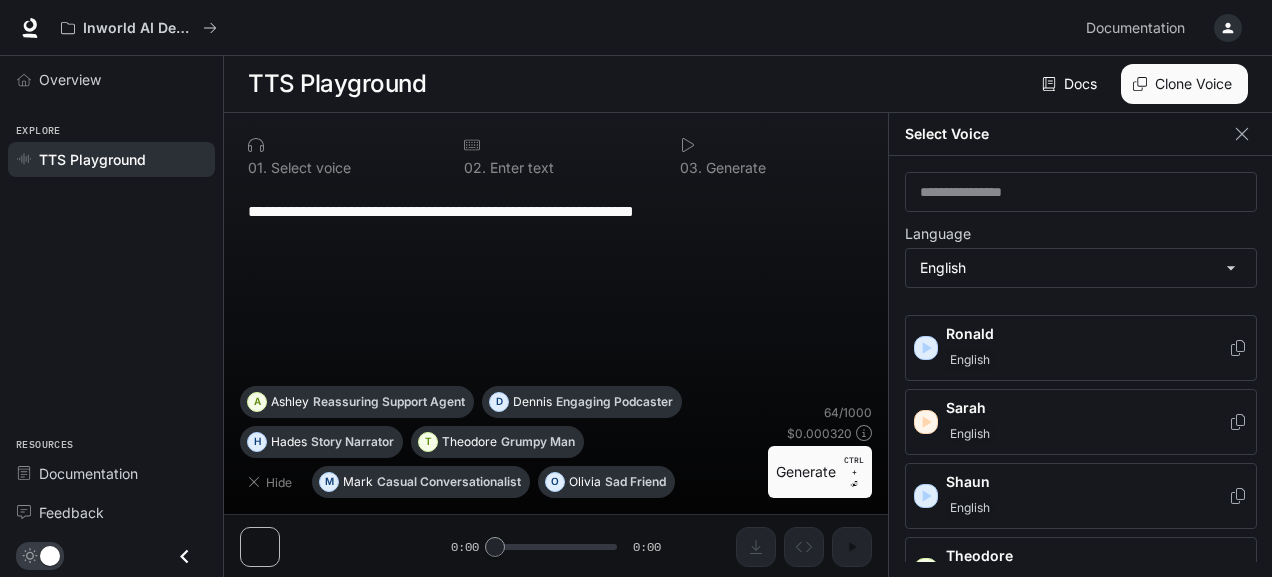 scroll, scrollTop: 1072, scrollLeft: 0, axis: vertical 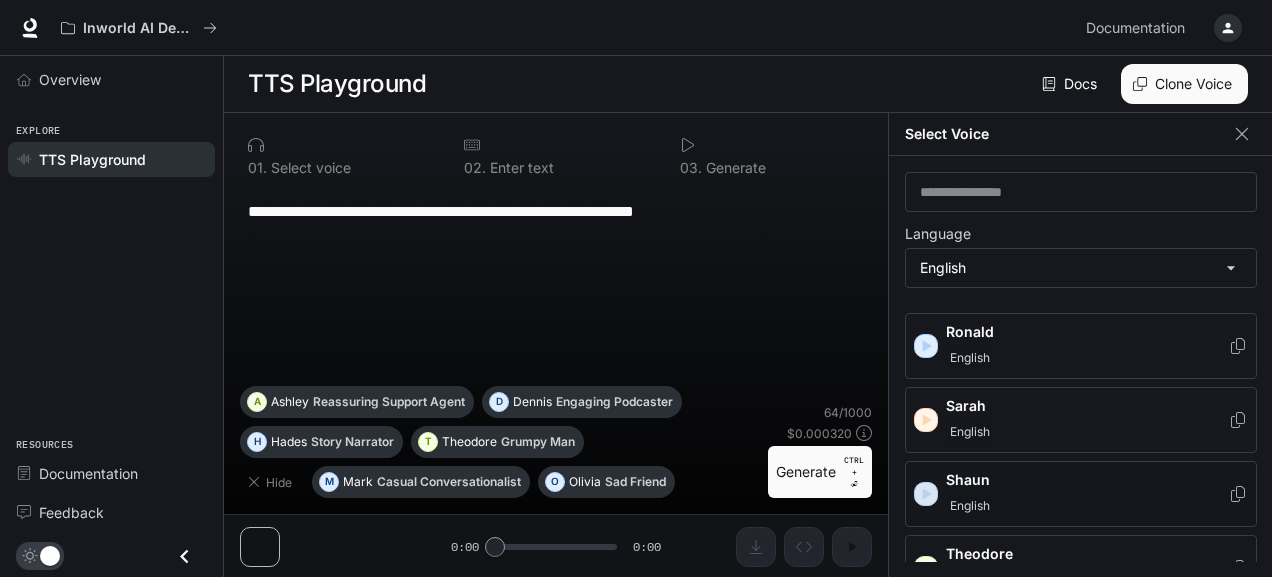 click at bounding box center (926, 494) 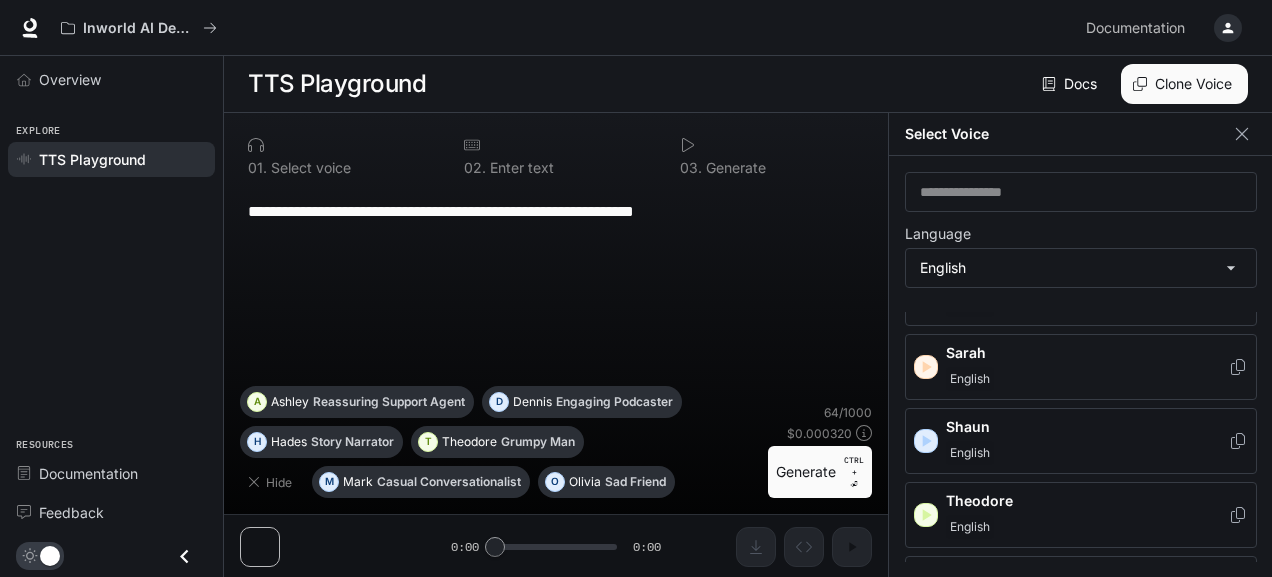 scroll, scrollTop: 1225, scrollLeft: 0, axis: vertical 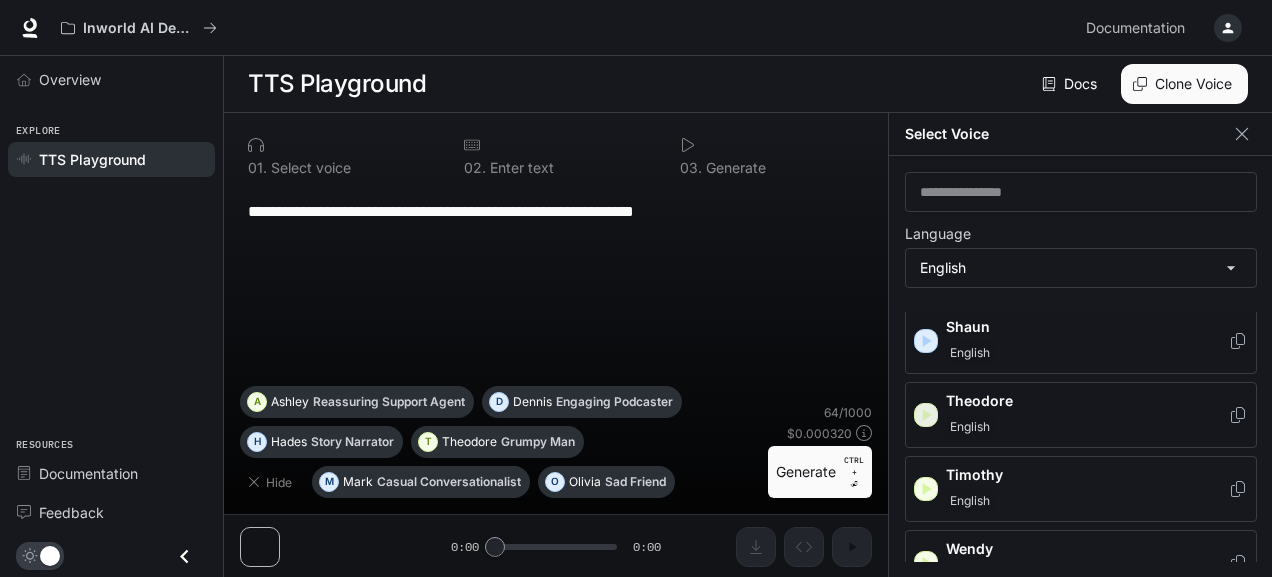 click 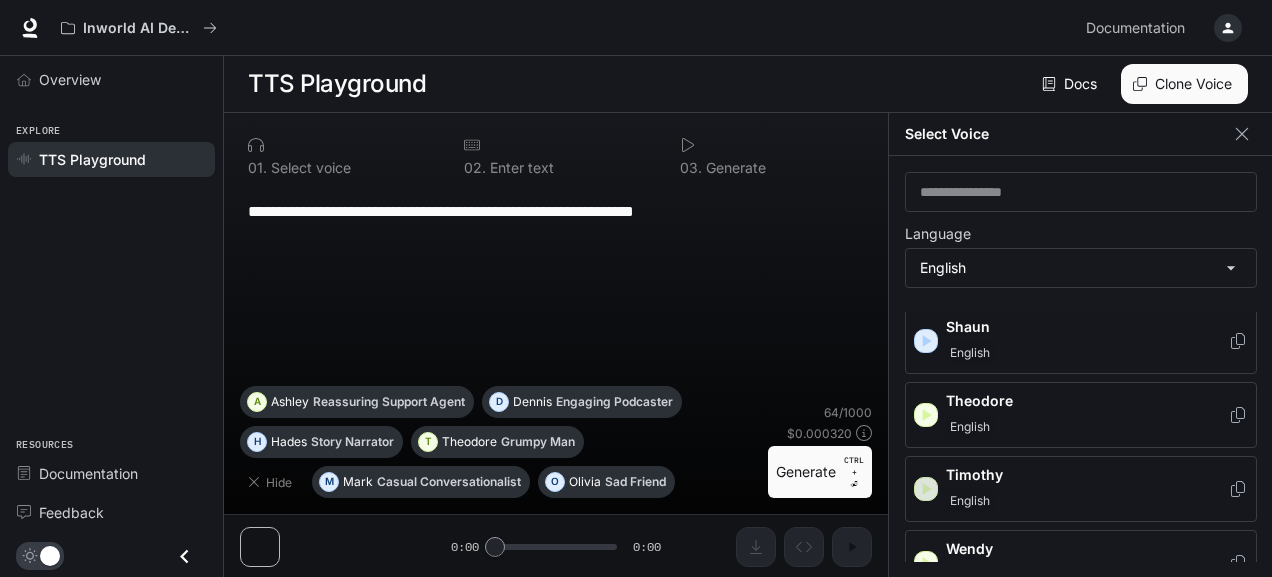 click 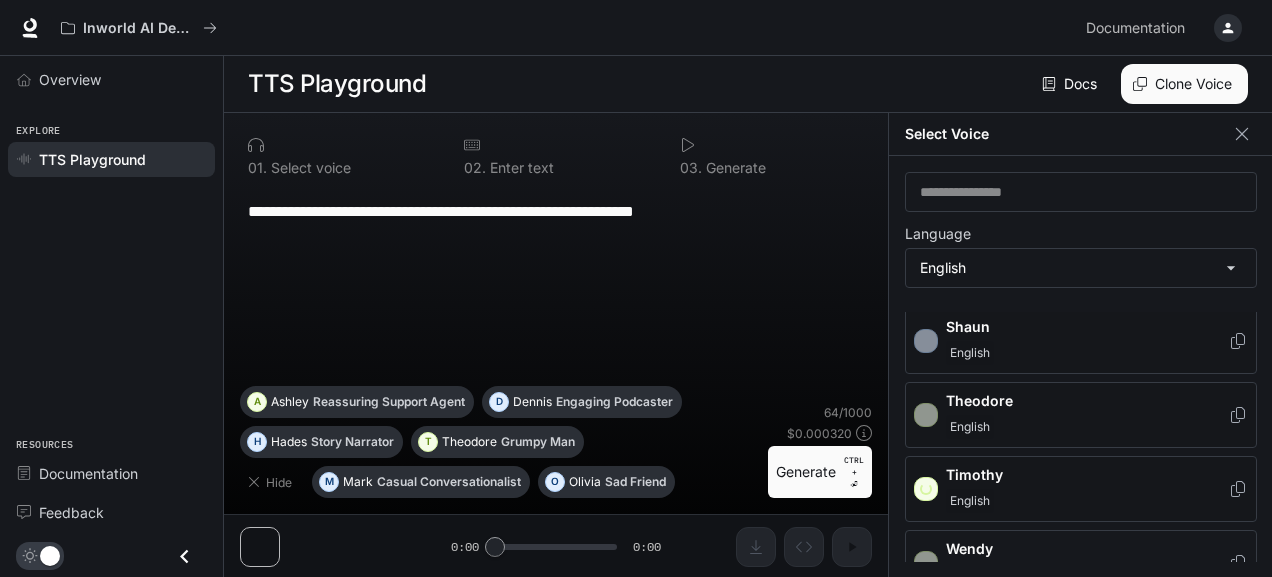 scroll, scrollTop: 1237, scrollLeft: 0, axis: vertical 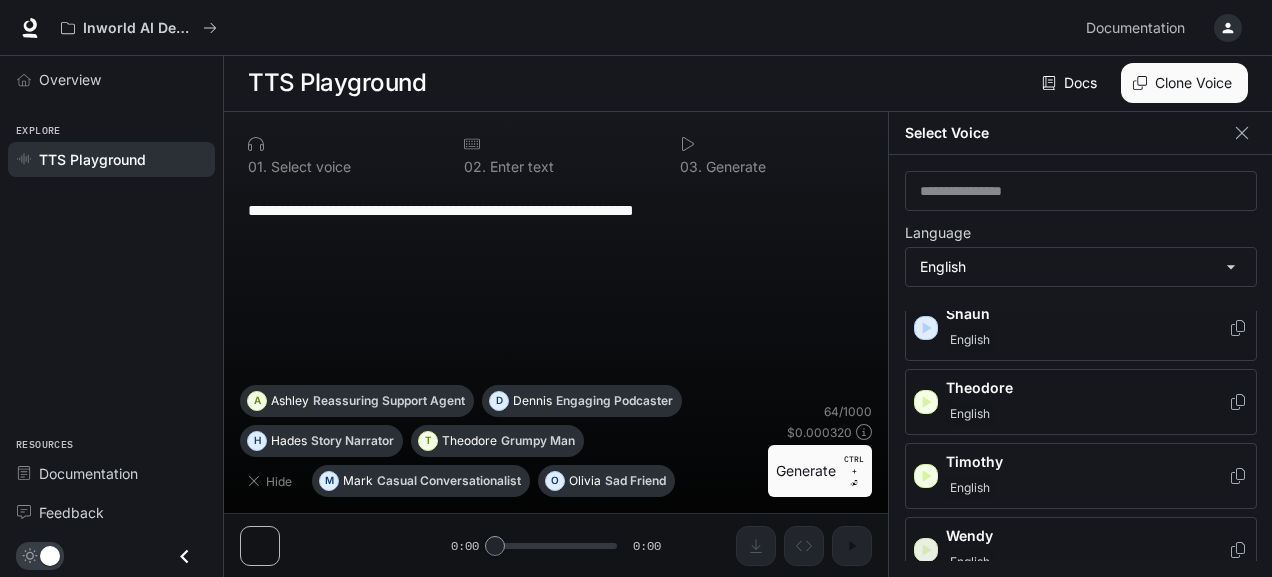 click 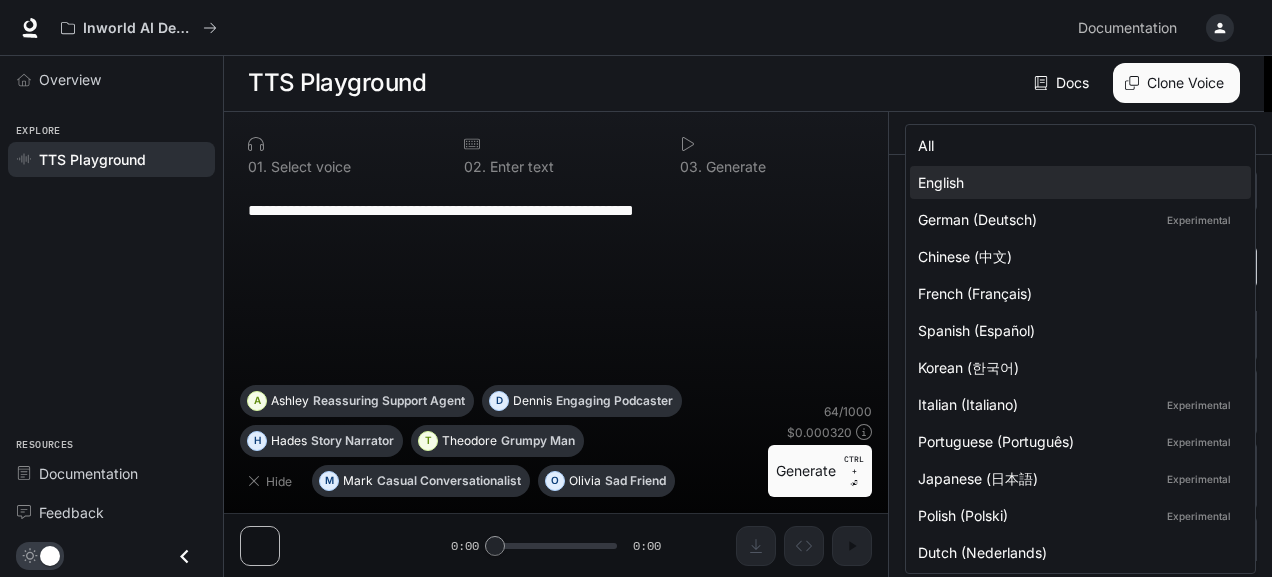 scroll, scrollTop: 0, scrollLeft: 0, axis: both 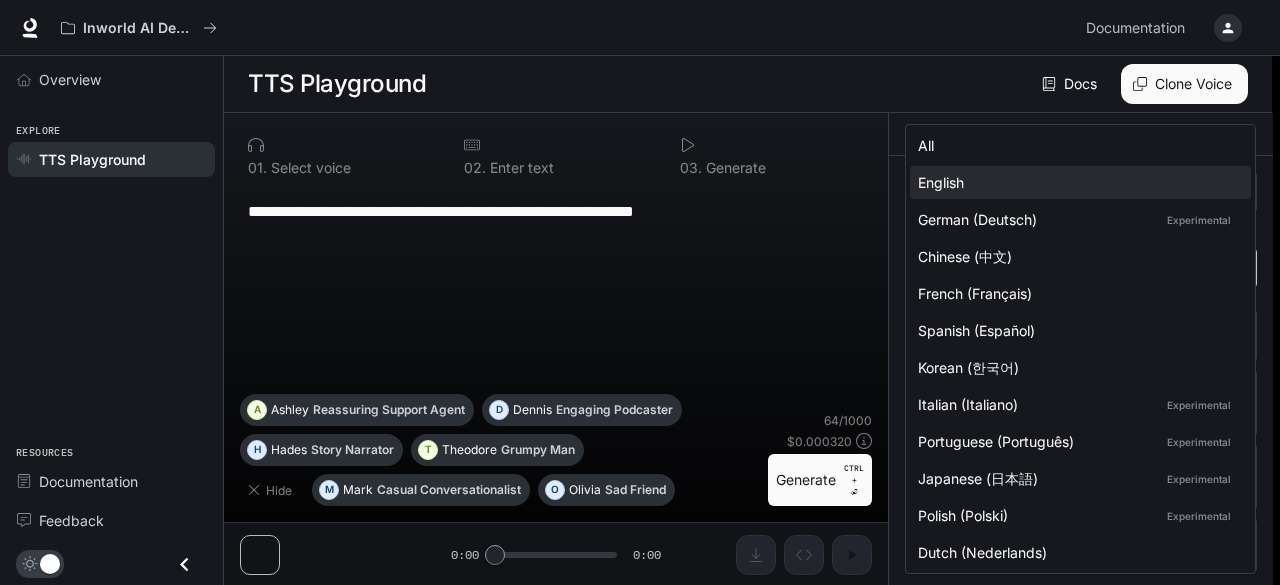 click on "**********" at bounding box center [640, 293] 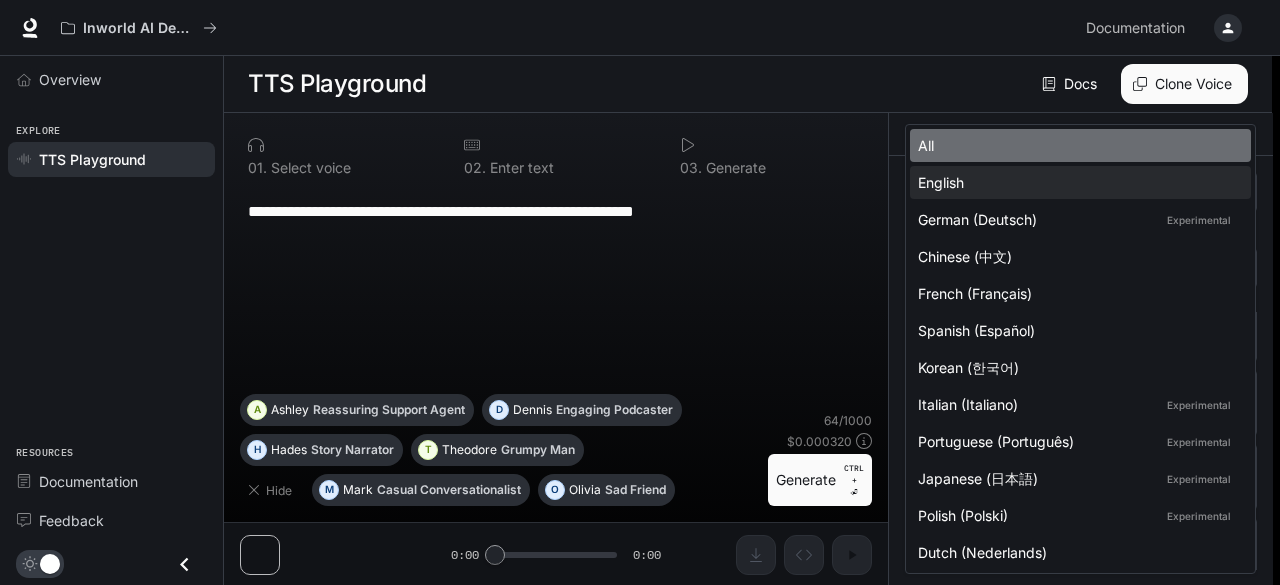 click on "All" at bounding box center [1076, 145] 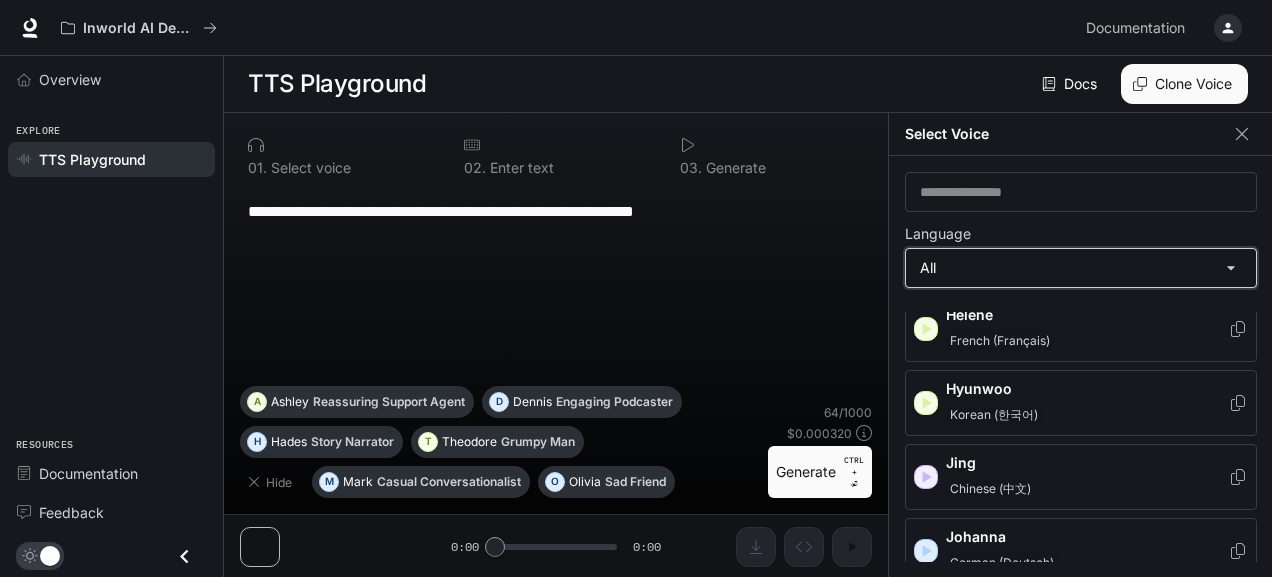 scroll, scrollTop: 2996, scrollLeft: 0, axis: vertical 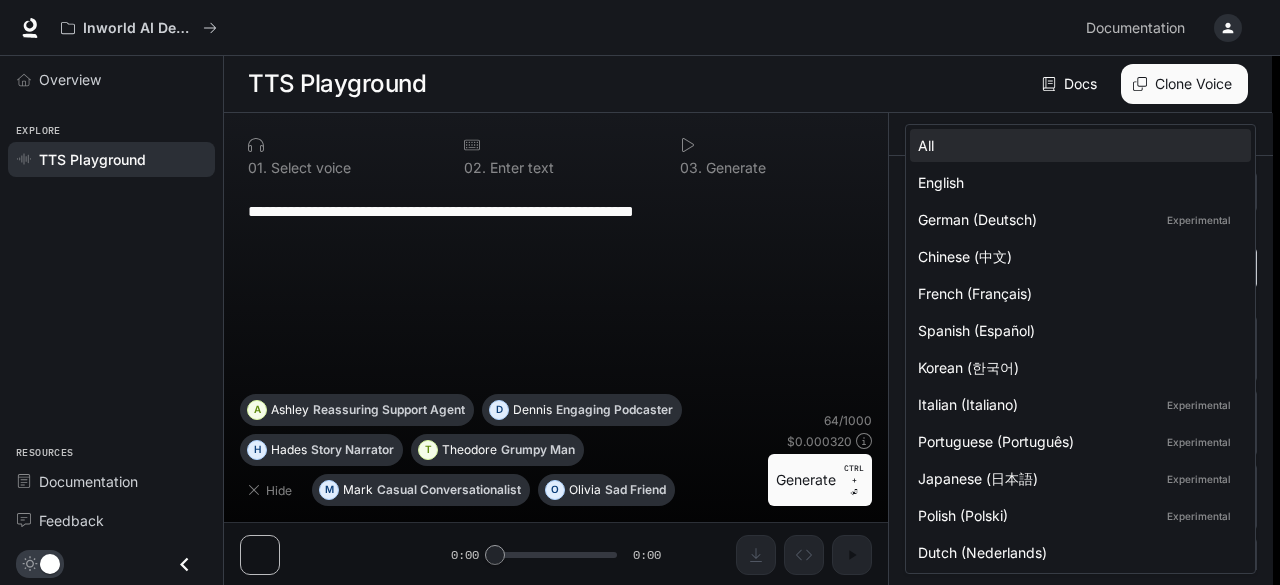 click on "**********" at bounding box center (640, 293) 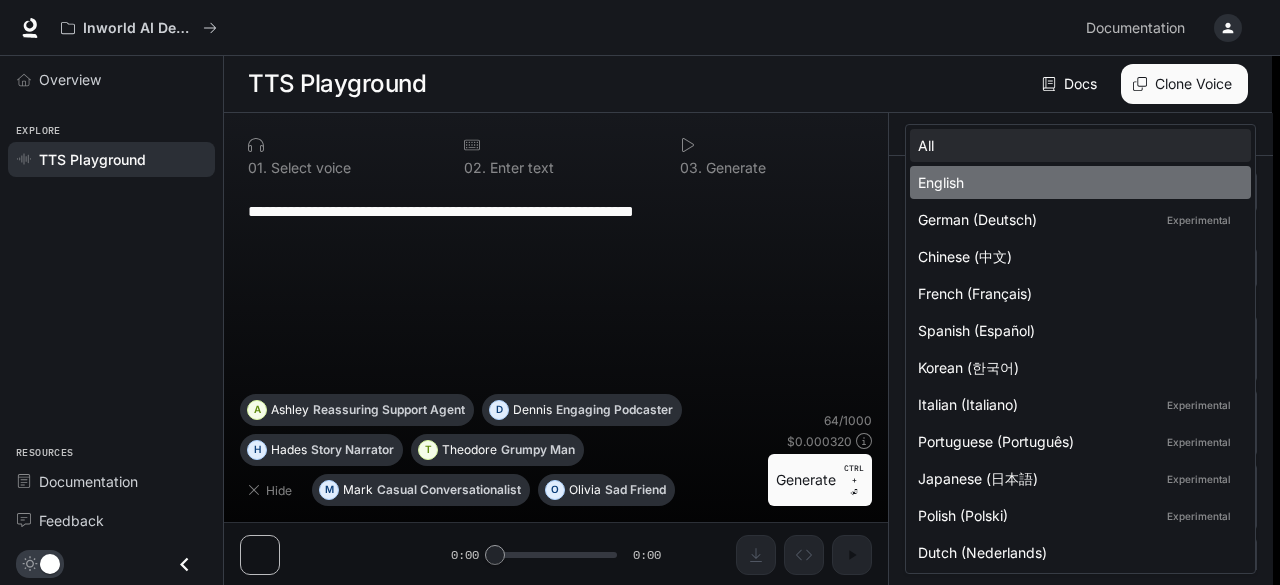 click on "English" at bounding box center (1076, 182) 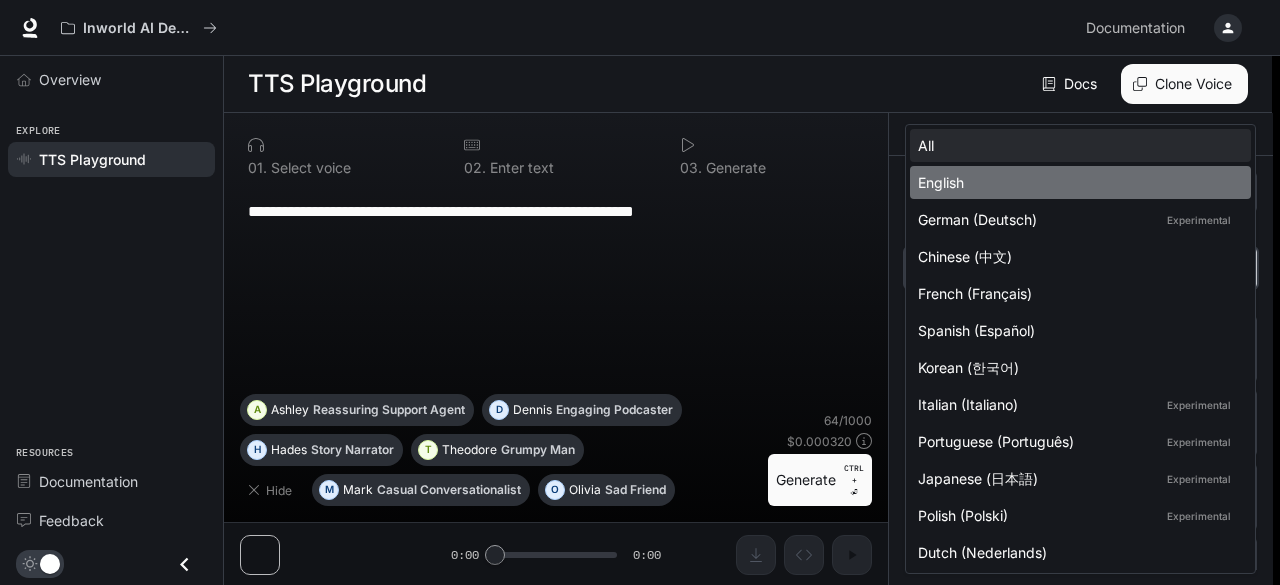 type on "*****" 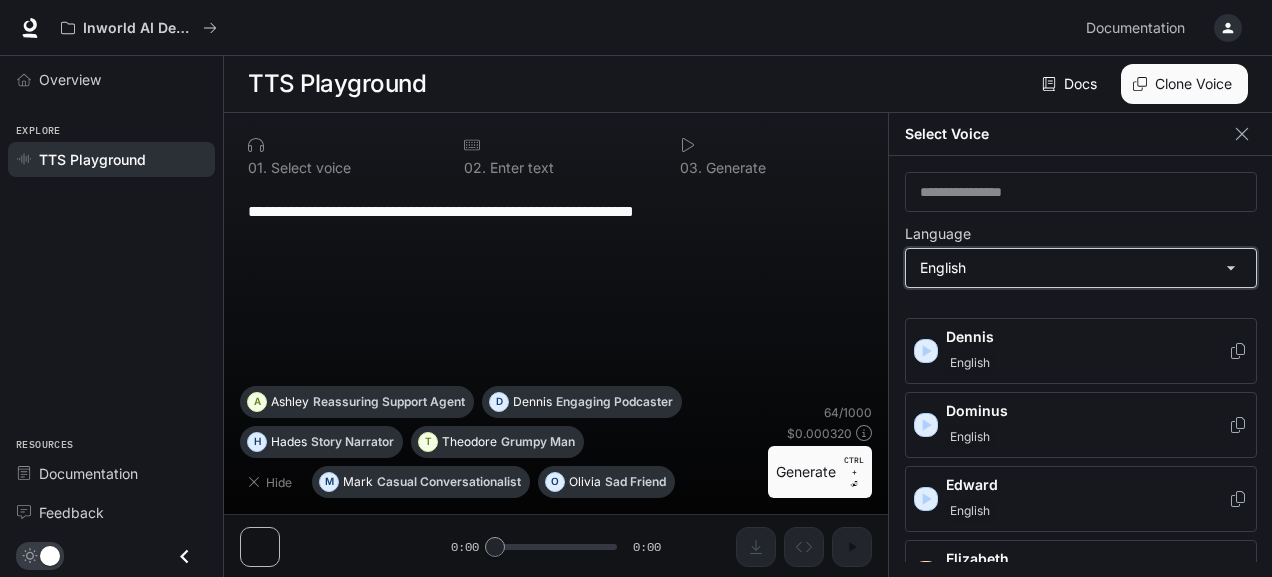 scroll, scrollTop: 0, scrollLeft: 0, axis: both 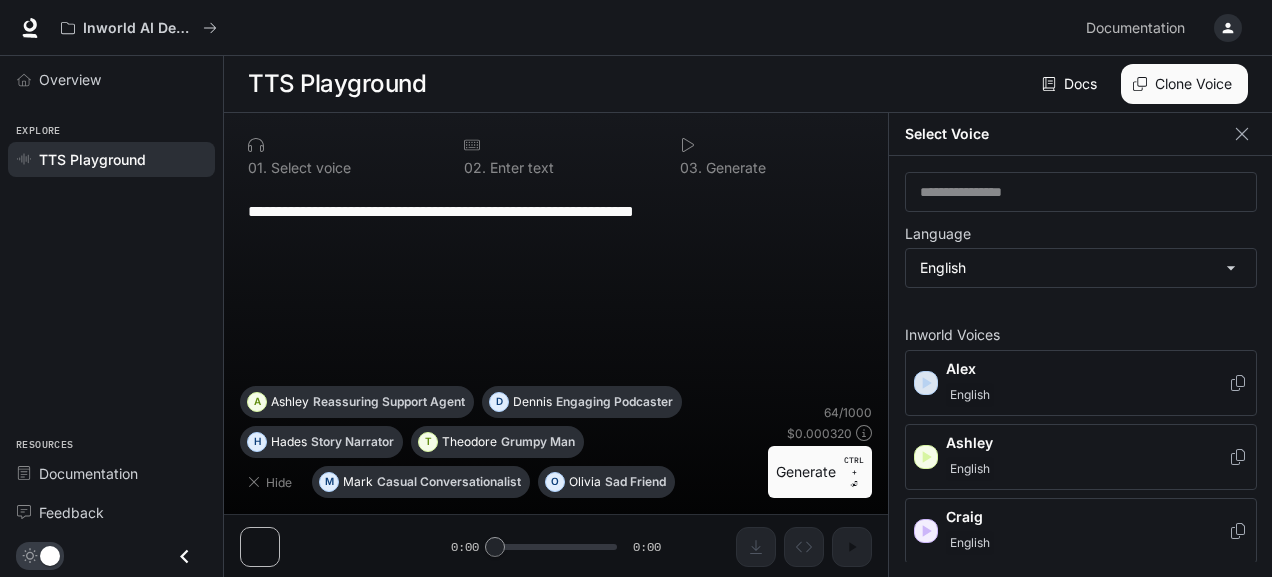 click 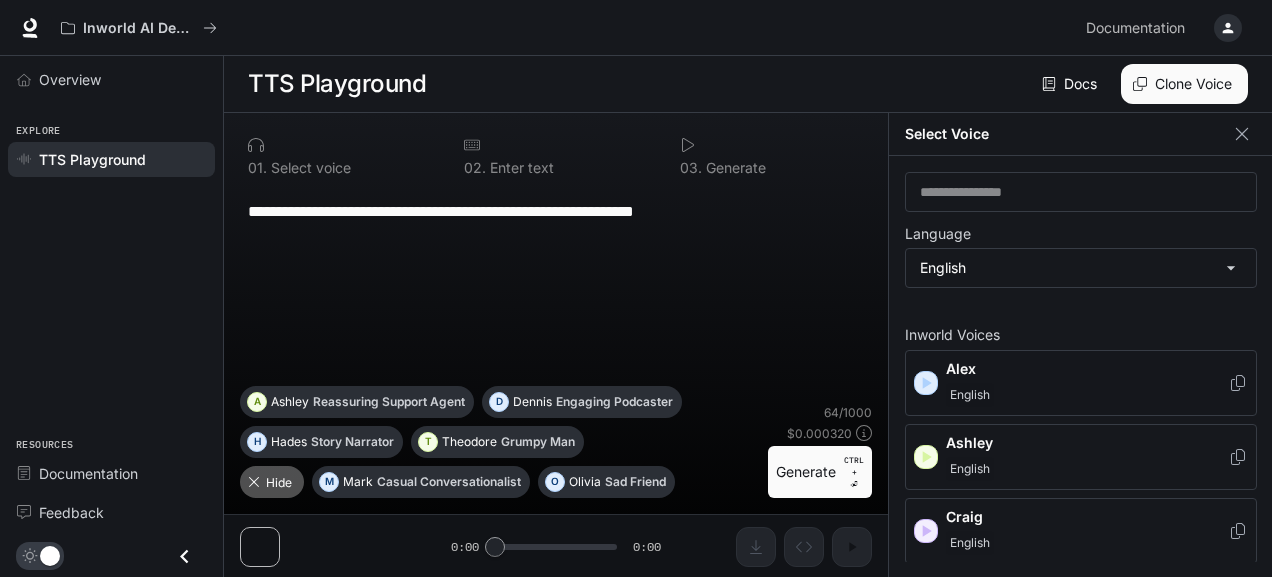 click 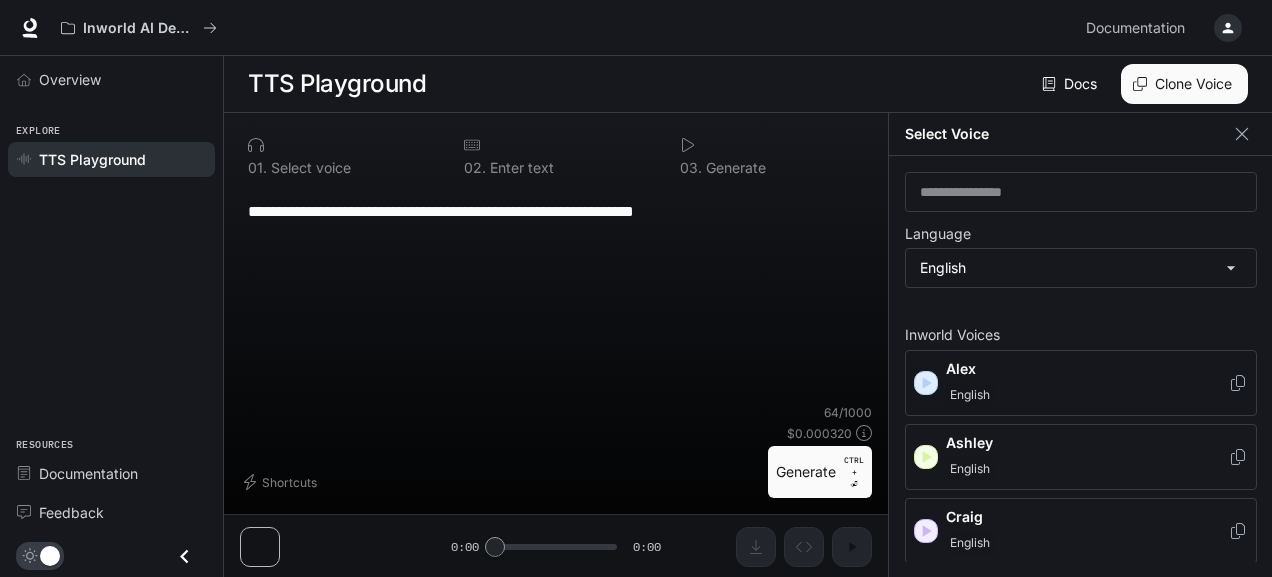scroll, scrollTop: 8, scrollLeft: 0, axis: vertical 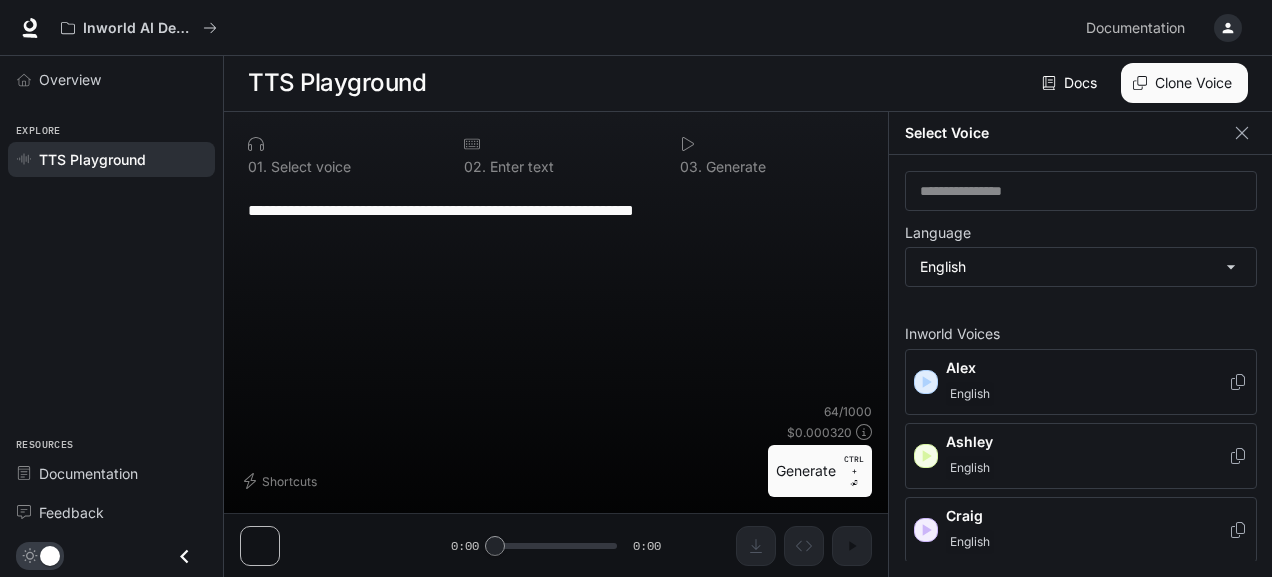 click on "**********" at bounding box center (556, 294) 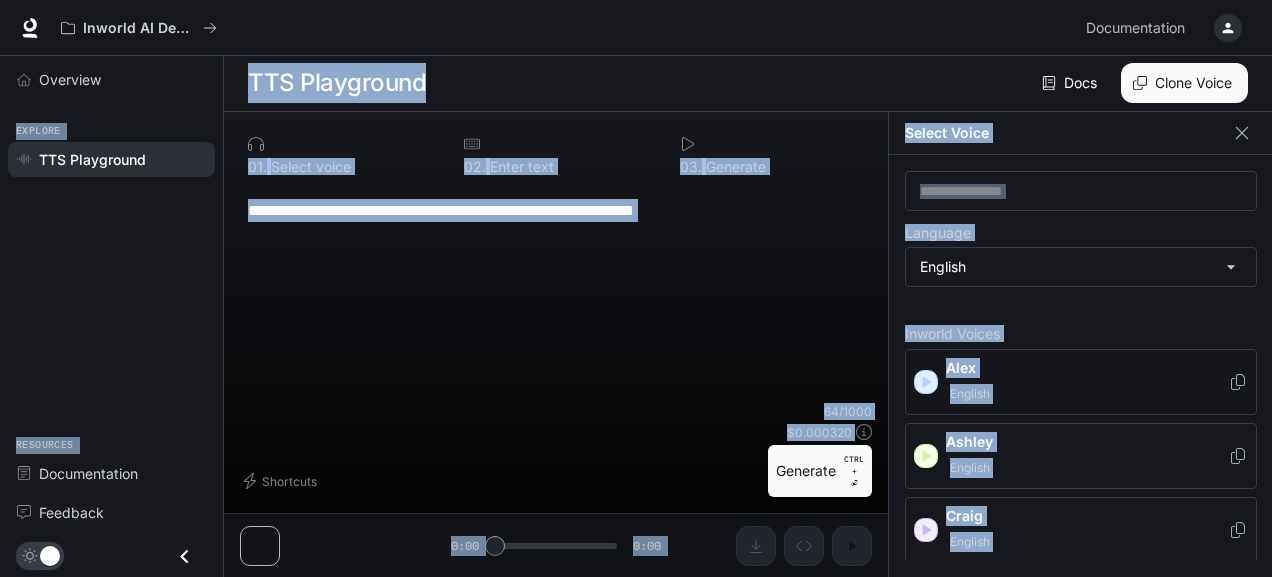 click on "**********" at bounding box center (556, 294) 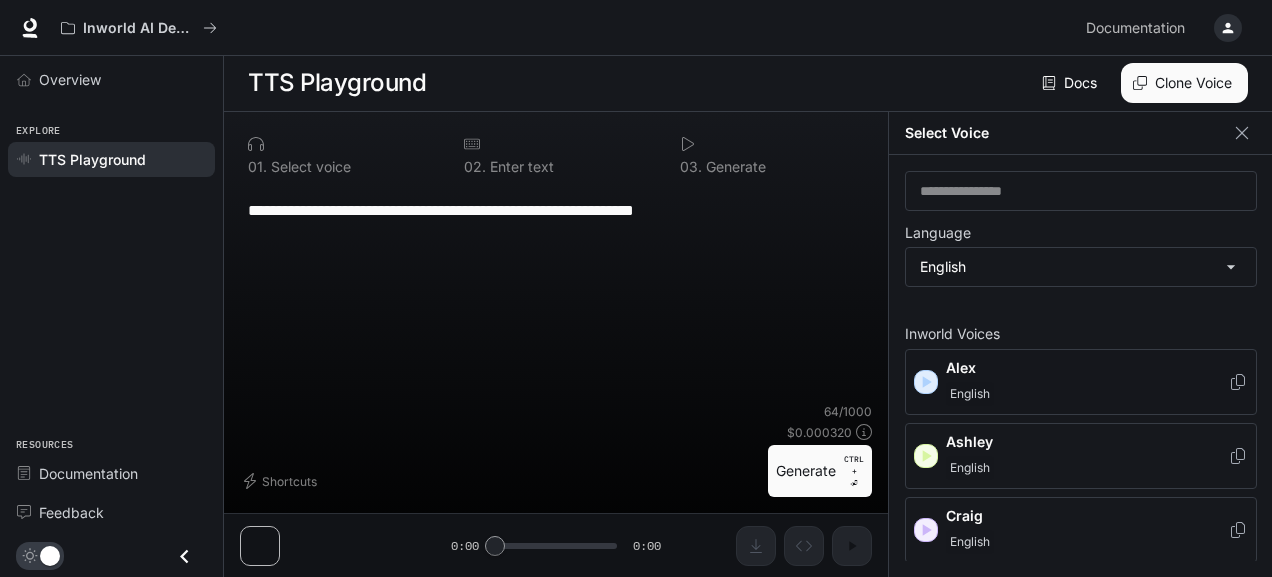 scroll, scrollTop: 0, scrollLeft: 0, axis: both 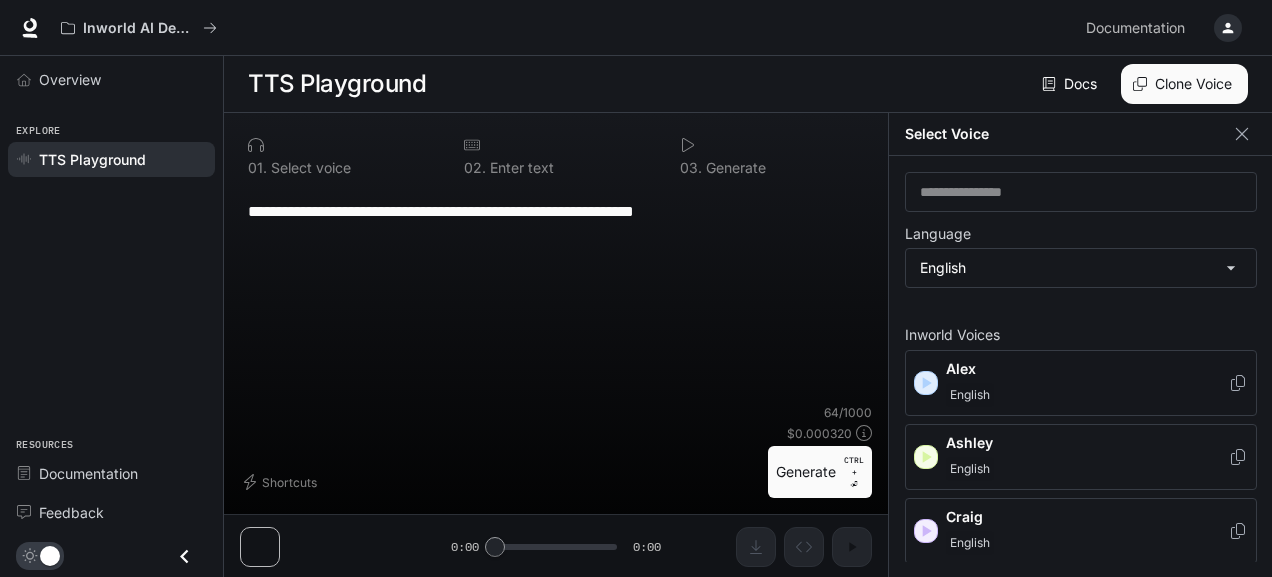 click on "**********" at bounding box center [556, 295] 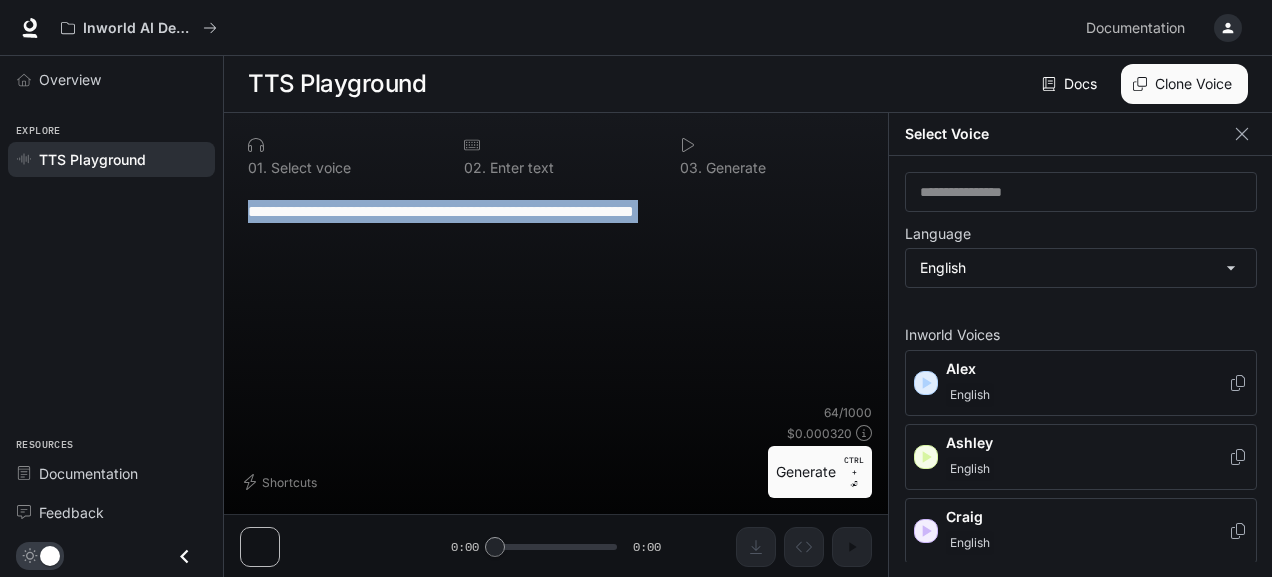 drag, startPoint x: 771, startPoint y: 244, endPoint x: 768, endPoint y: 202, distance: 42.107006 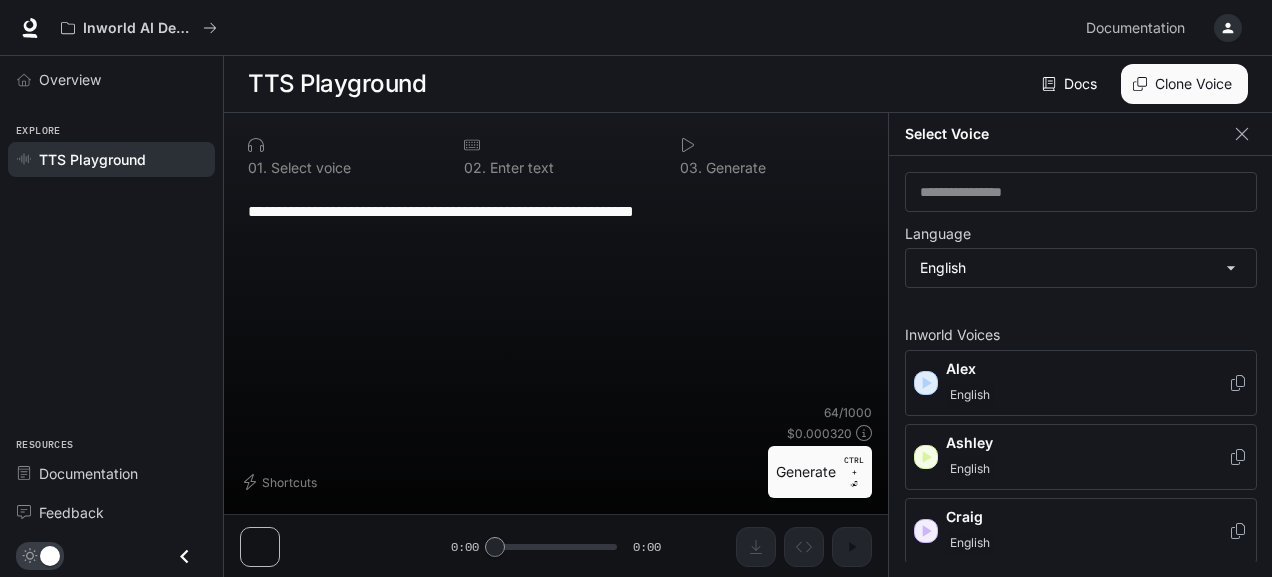 click on "**********" at bounding box center (556, 211) 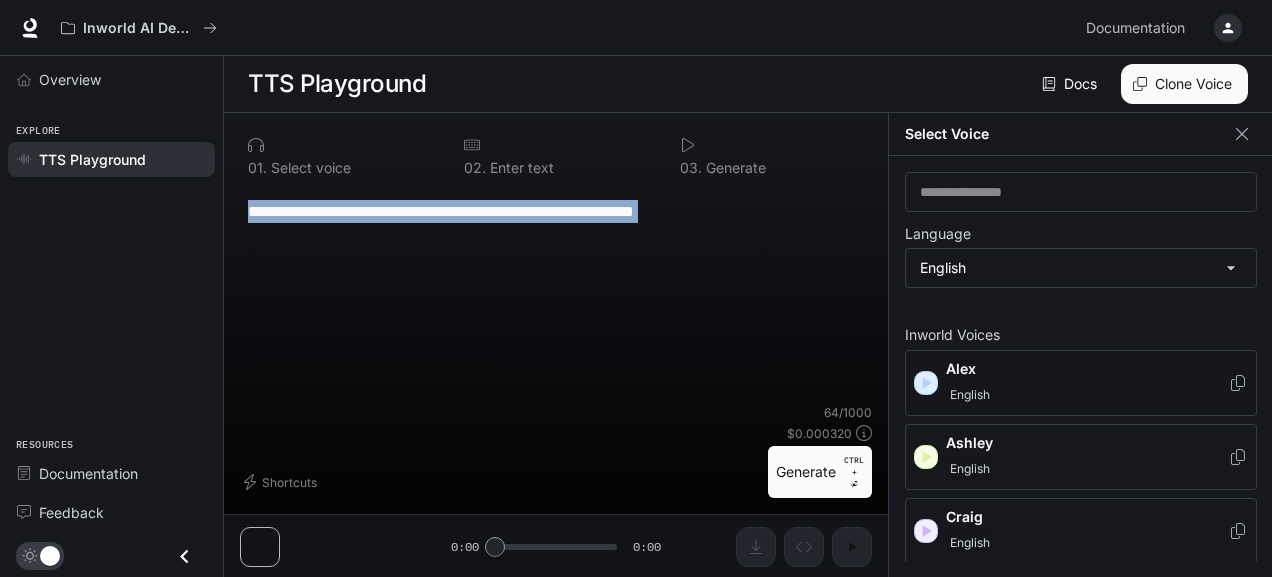 drag, startPoint x: 734, startPoint y: 224, endPoint x: 516, endPoint y: 249, distance: 219.4288 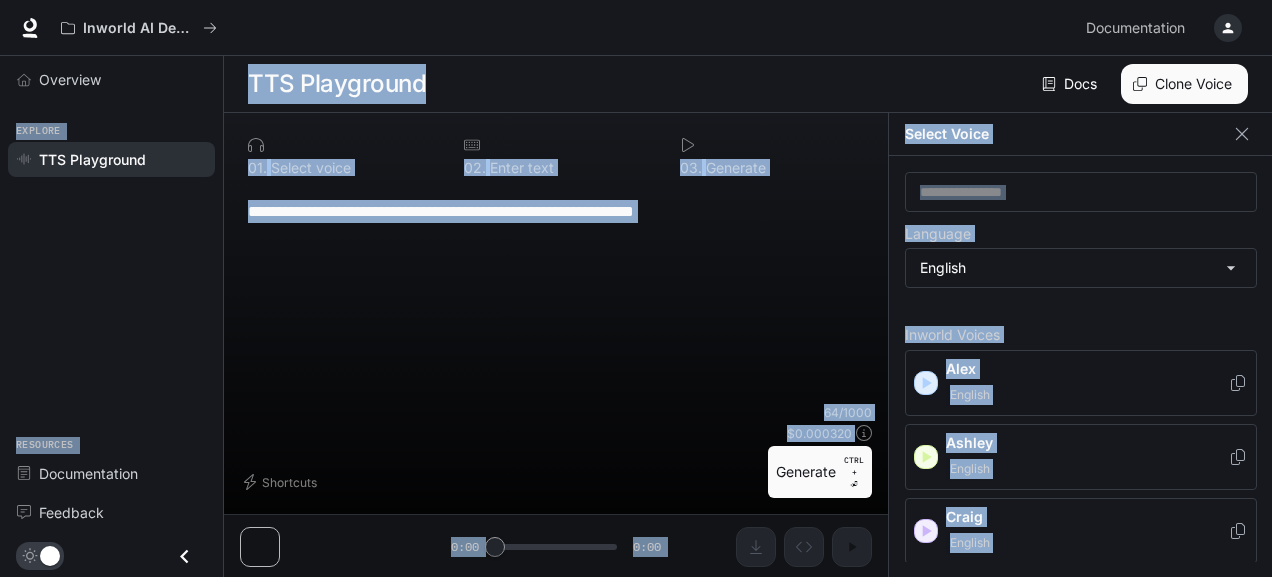 click on "**********" at bounding box center [556, 295] 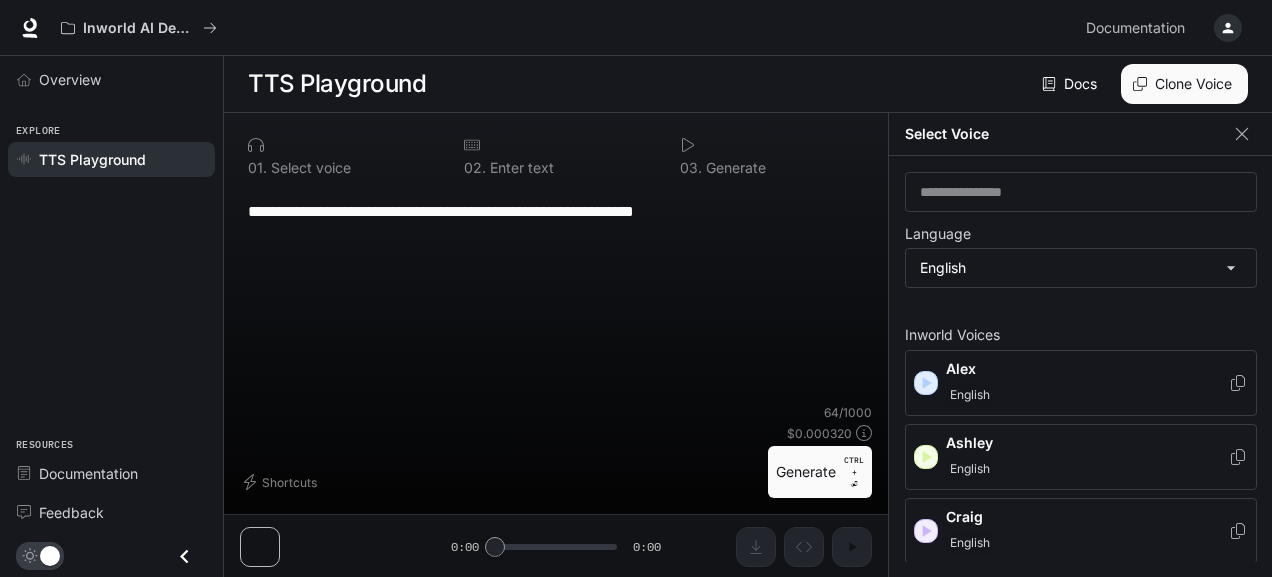 click on "**********" at bounding box center [556, 295] 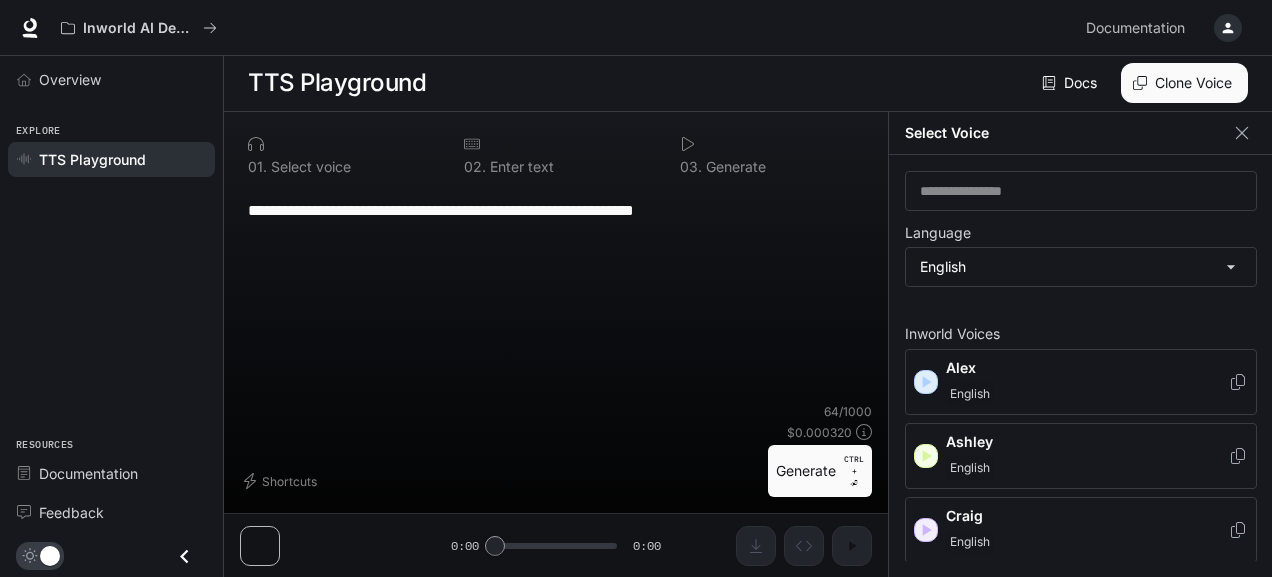 scroll, scrollTop: 0, scrollLeft: 0, axis: both 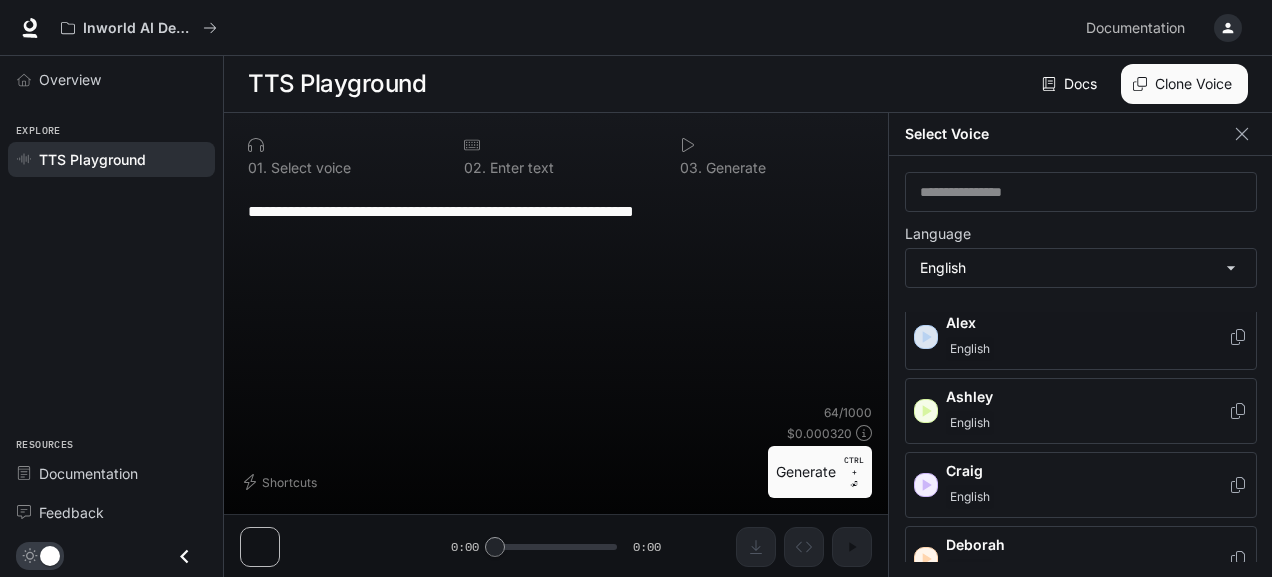 click 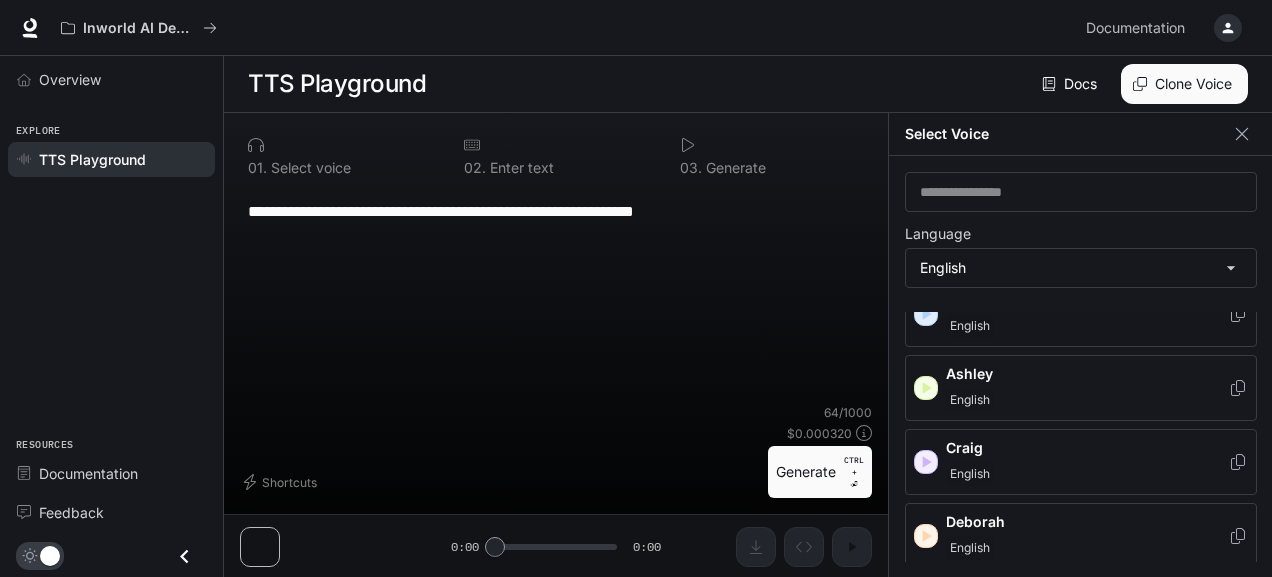 scroll, scrollTop: 70, scrollLeft: 0, axis: vertical 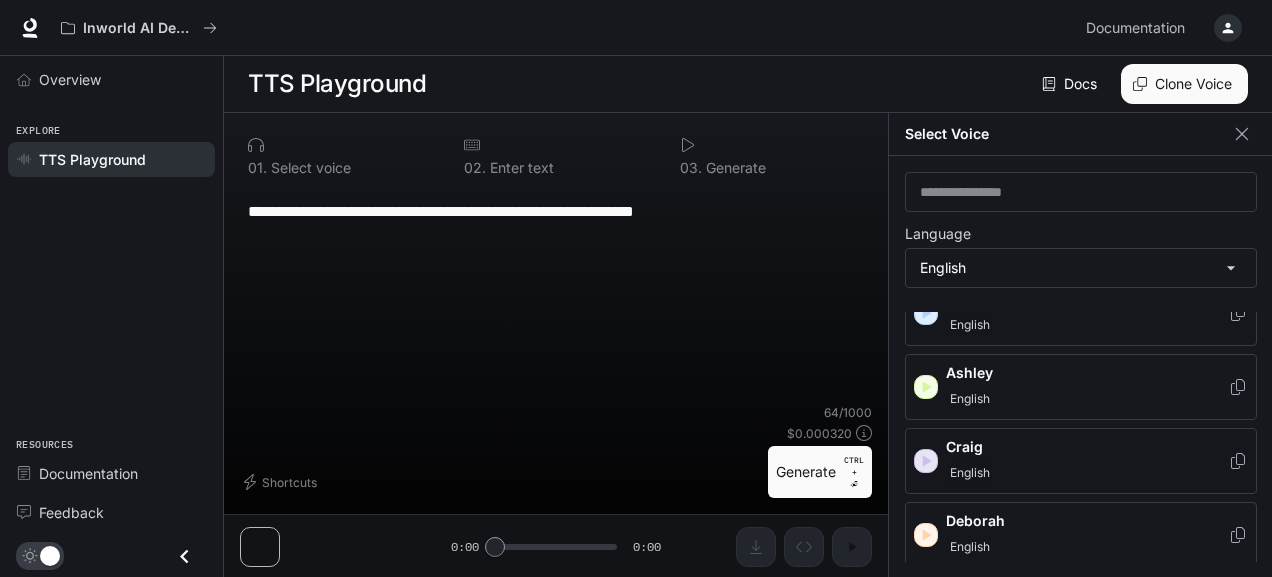 click 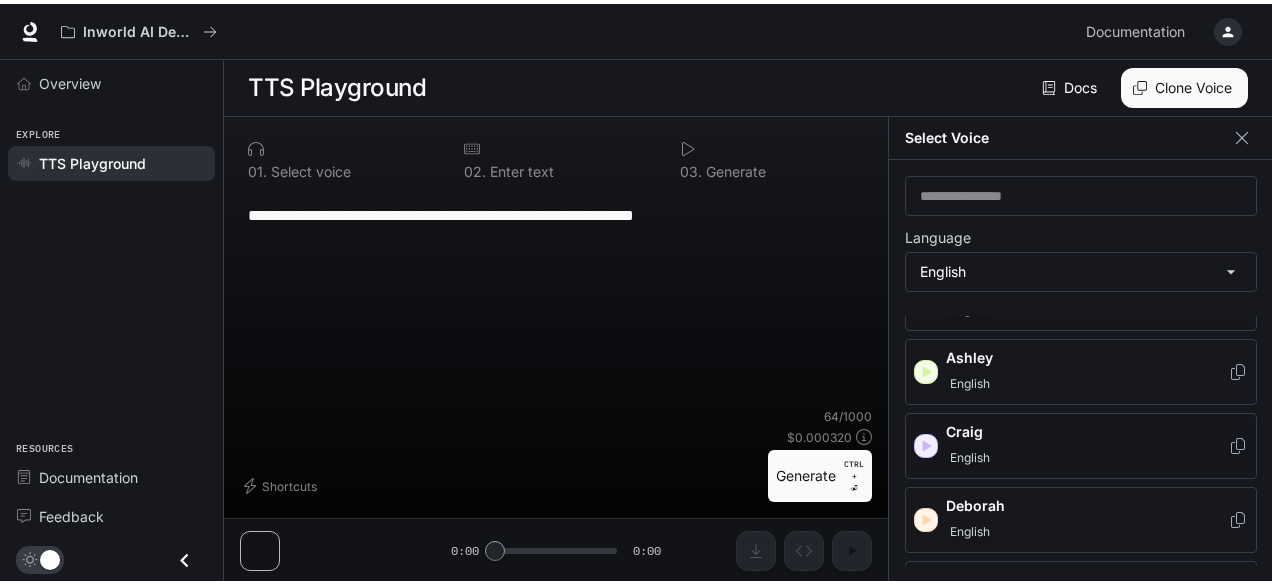 scroll, scrollTop: 88, scrollLeft: 0, axis: vertical 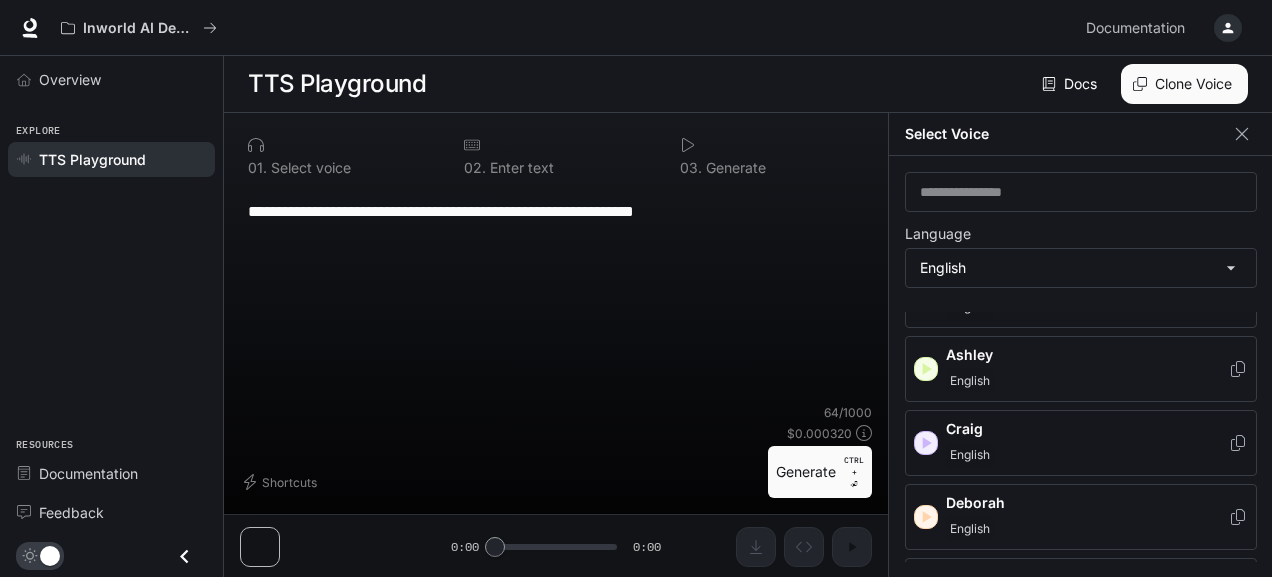 click on "English" at bounding box center [970, 455] 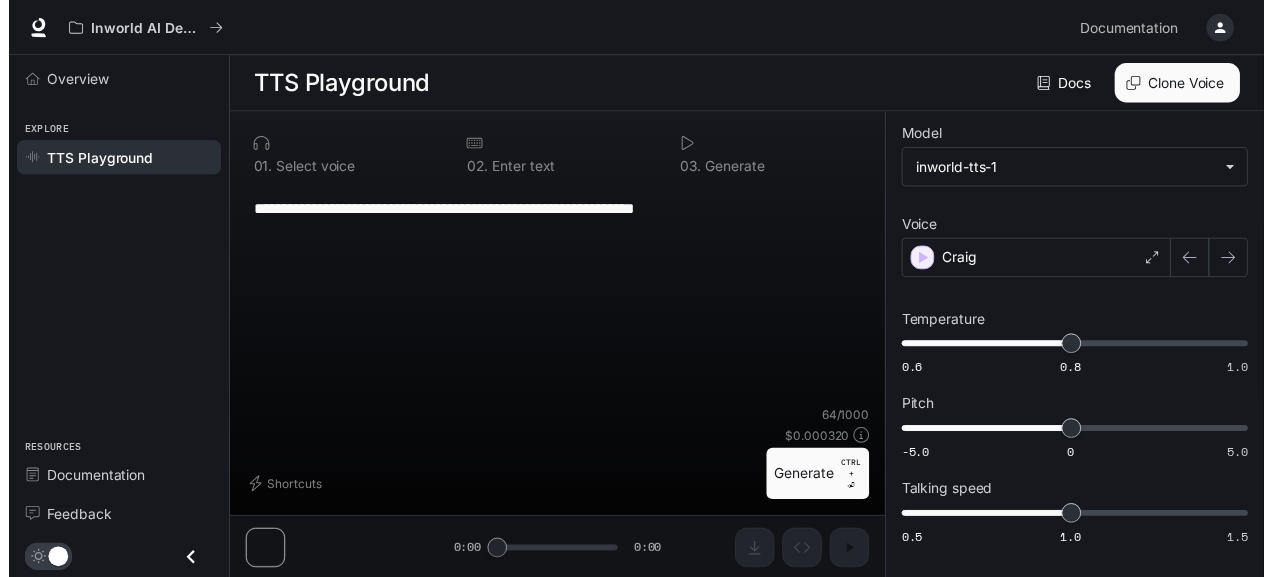 scroll, scrollTop: 0, scrollLeft: 0, axis: both 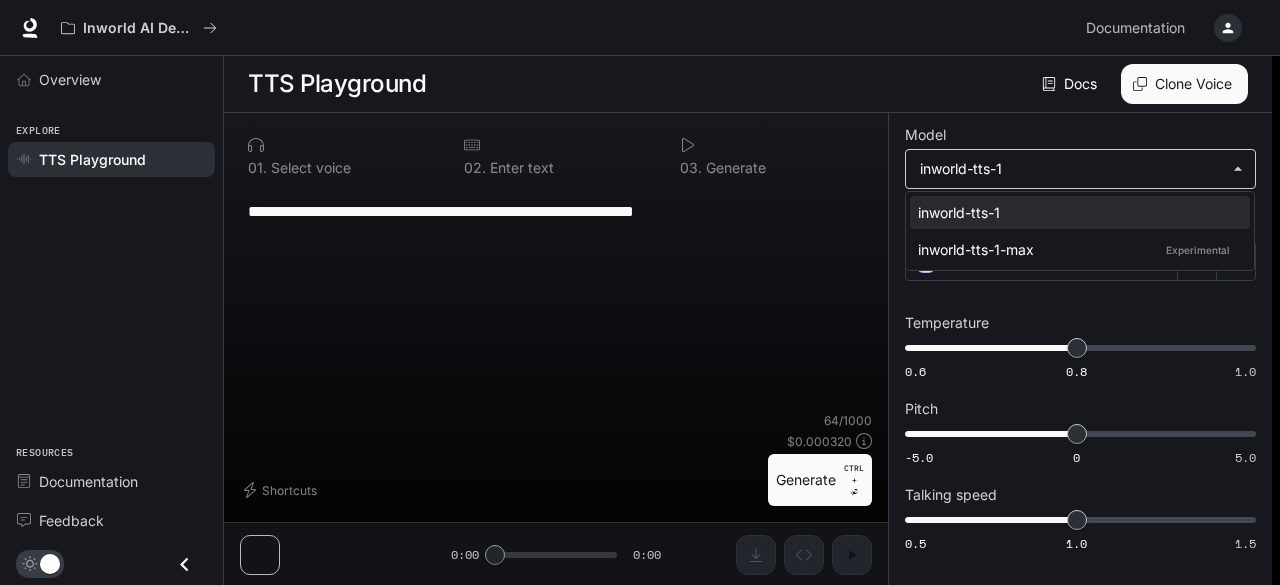 click on "**********" at bounding box center [640, 293] 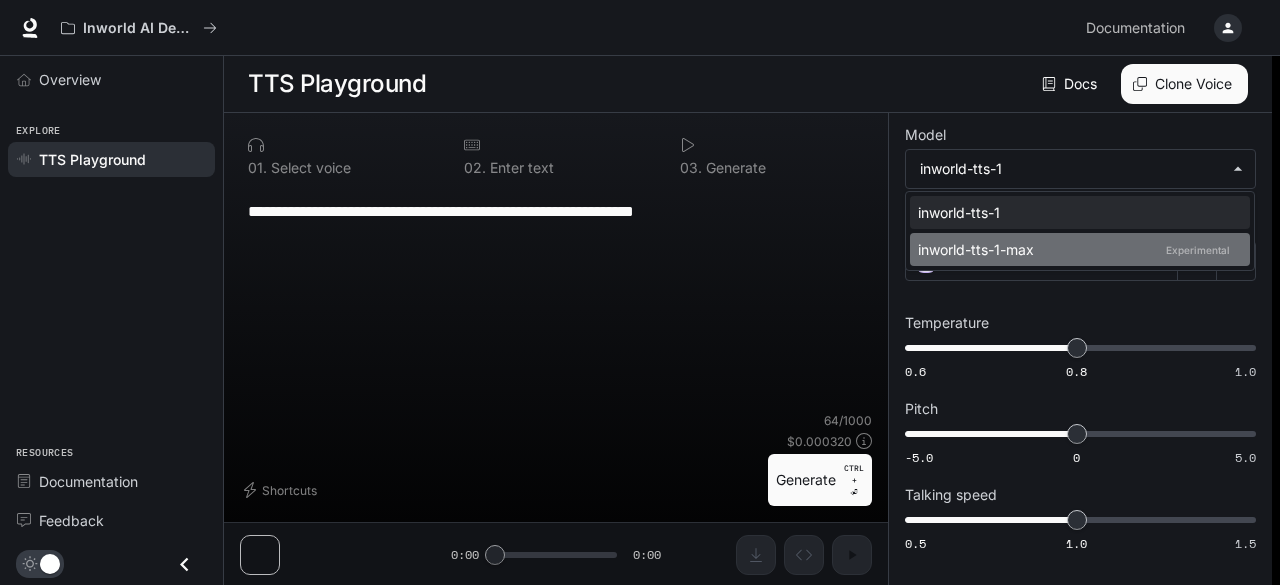 click on "inworld-tts-1-max Experimental" at bounding box center [1076, 249] 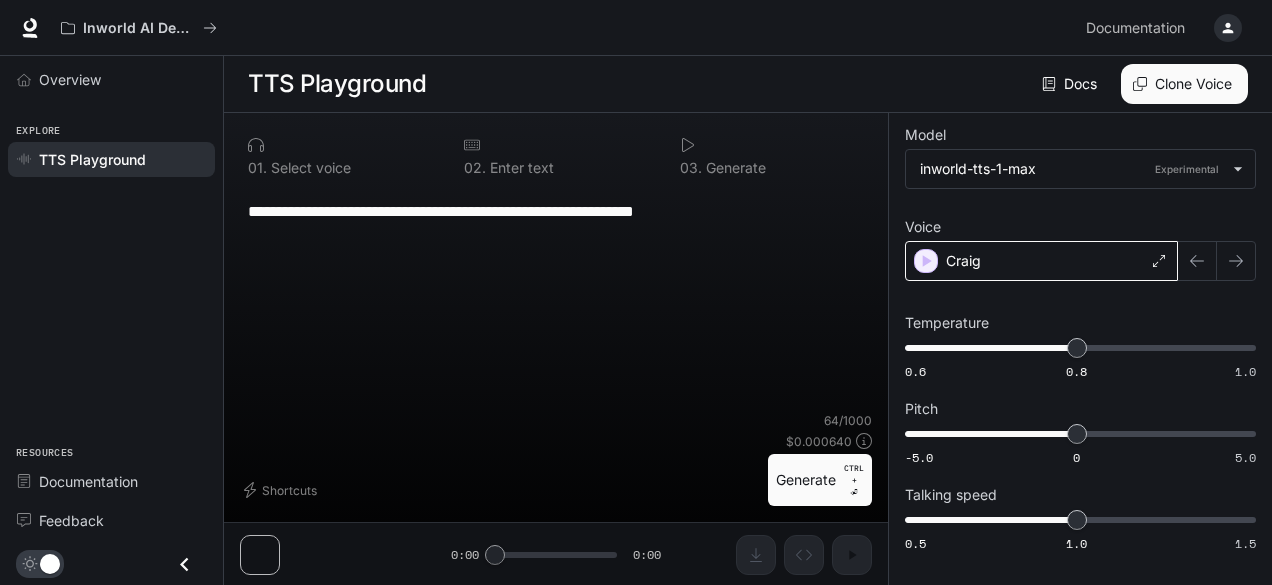 click on "Craig" at bounding box center (1041, 261) 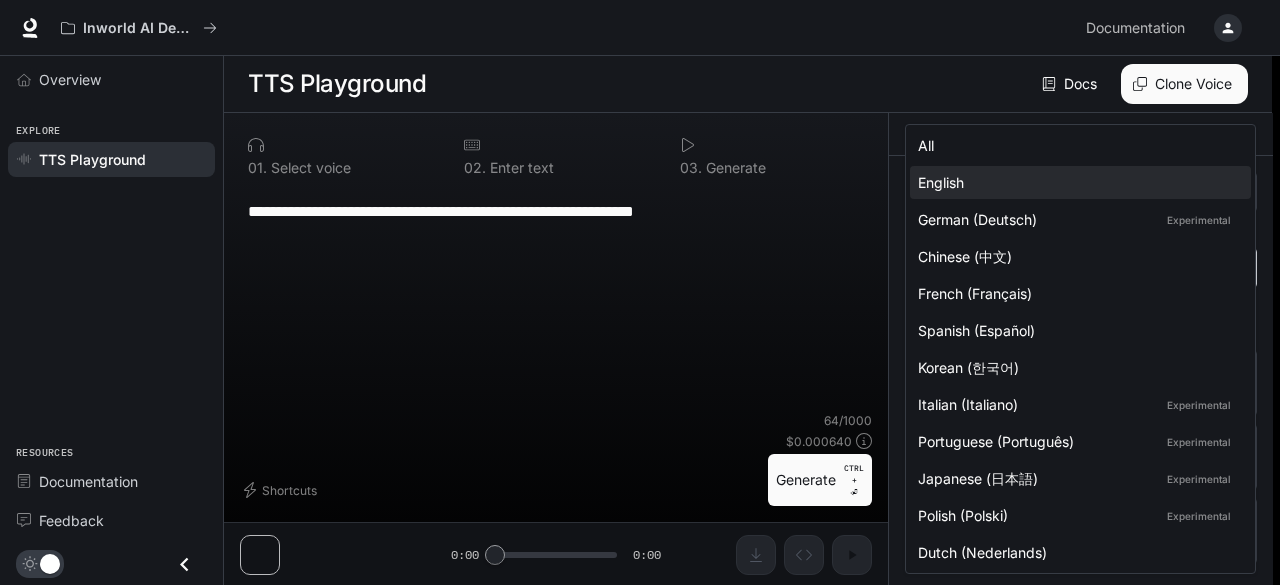click on "**********" at bounding box center [640, 293] 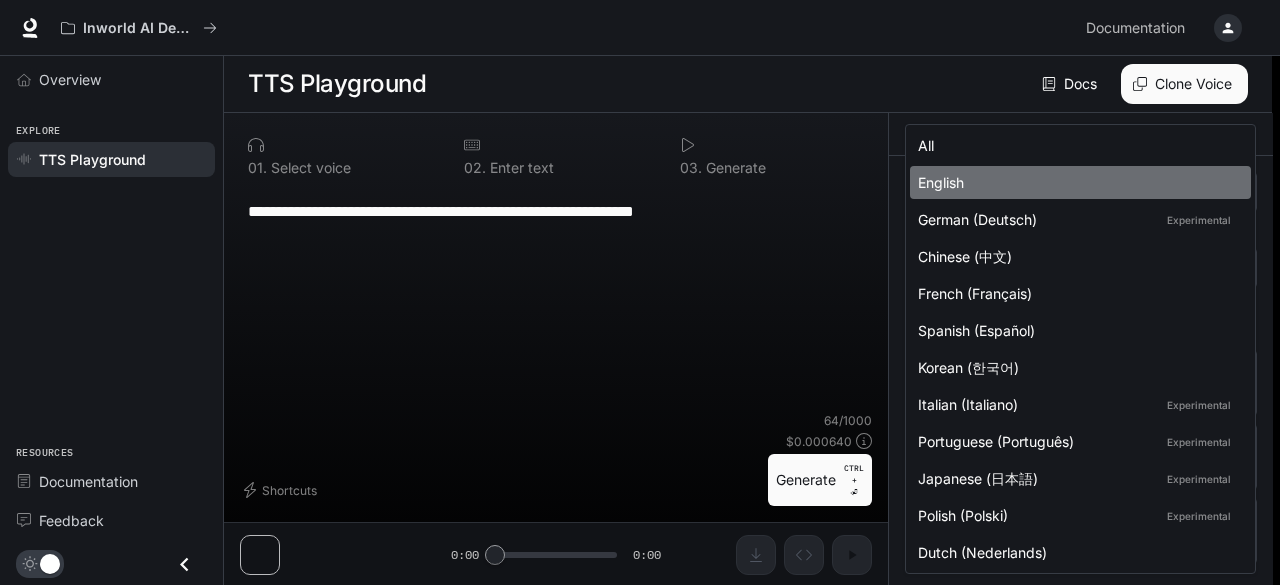 click on "English" at bounding box center (1076, 182) 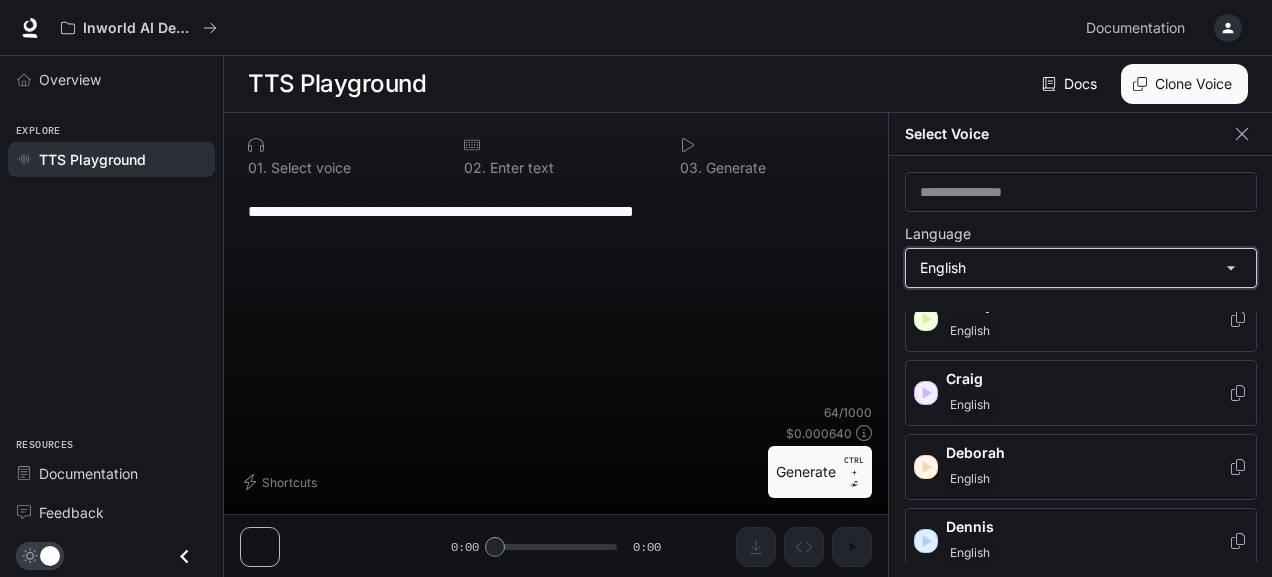 scroll, scrollTop: 0, scrollLeft: 0, axis: both 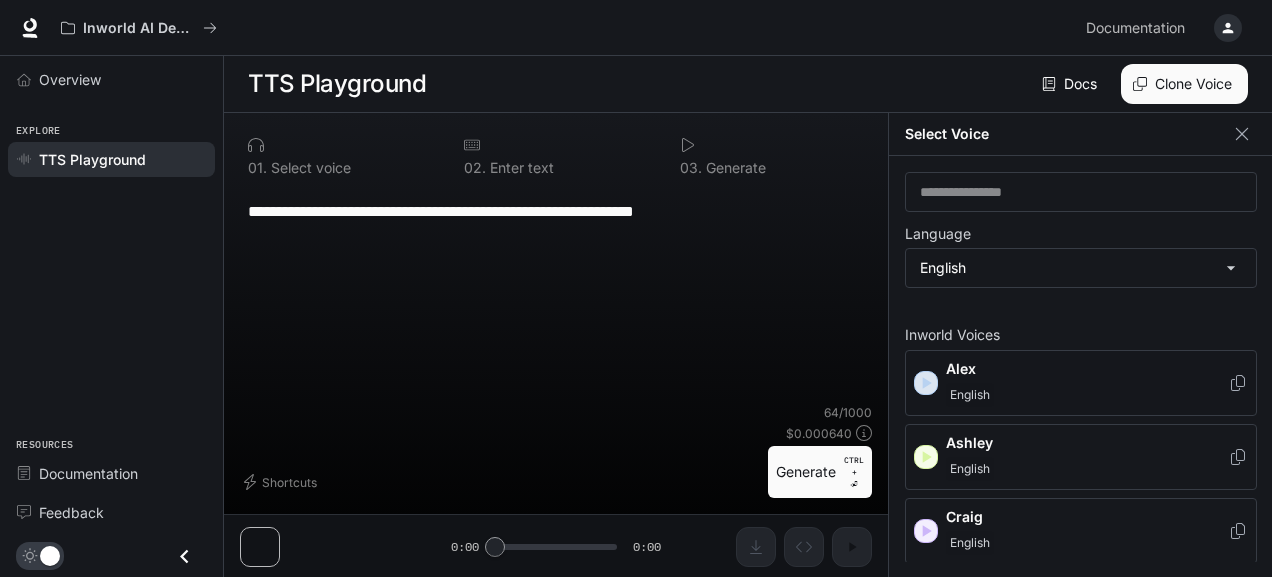 click 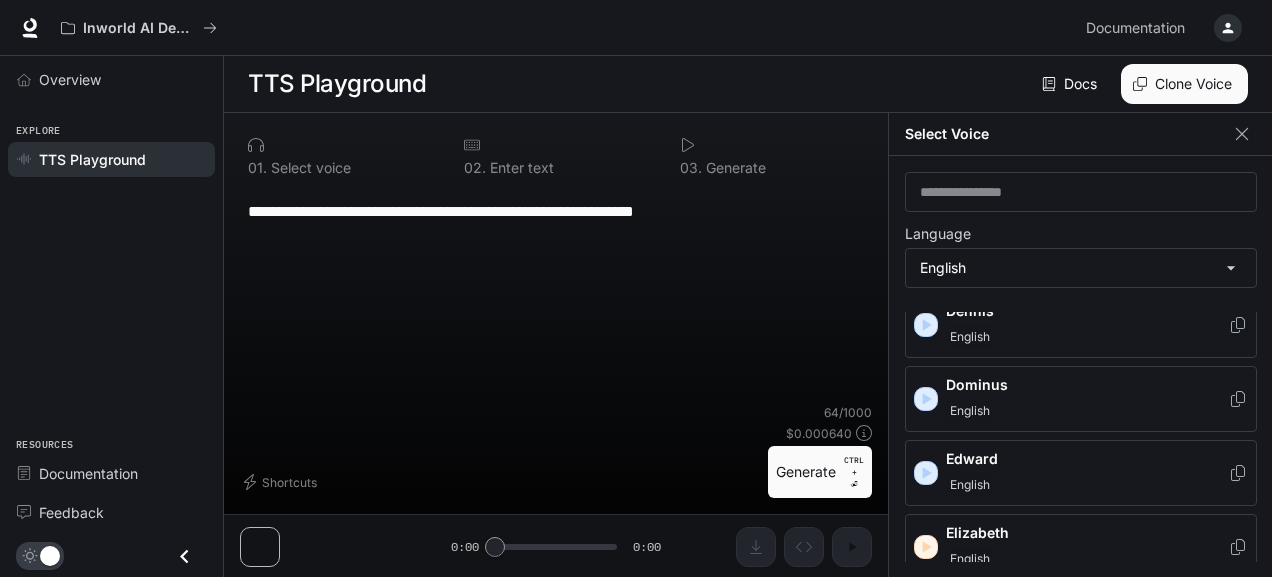 scroll, scrollTop: 365, scrollLeft: 0, axis: vertical 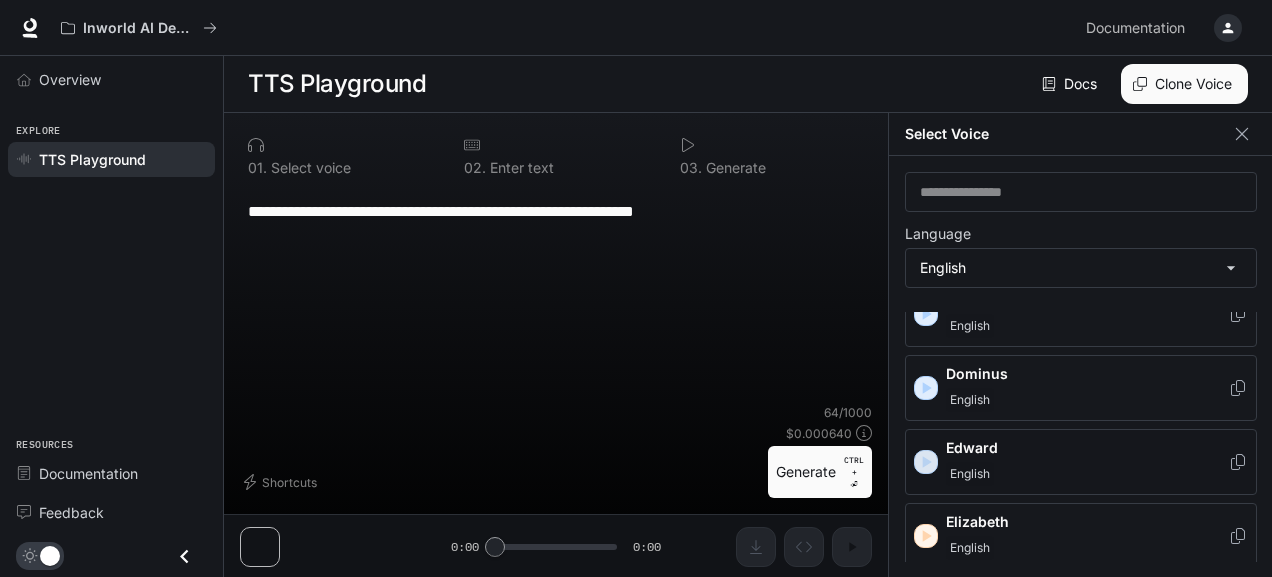 click 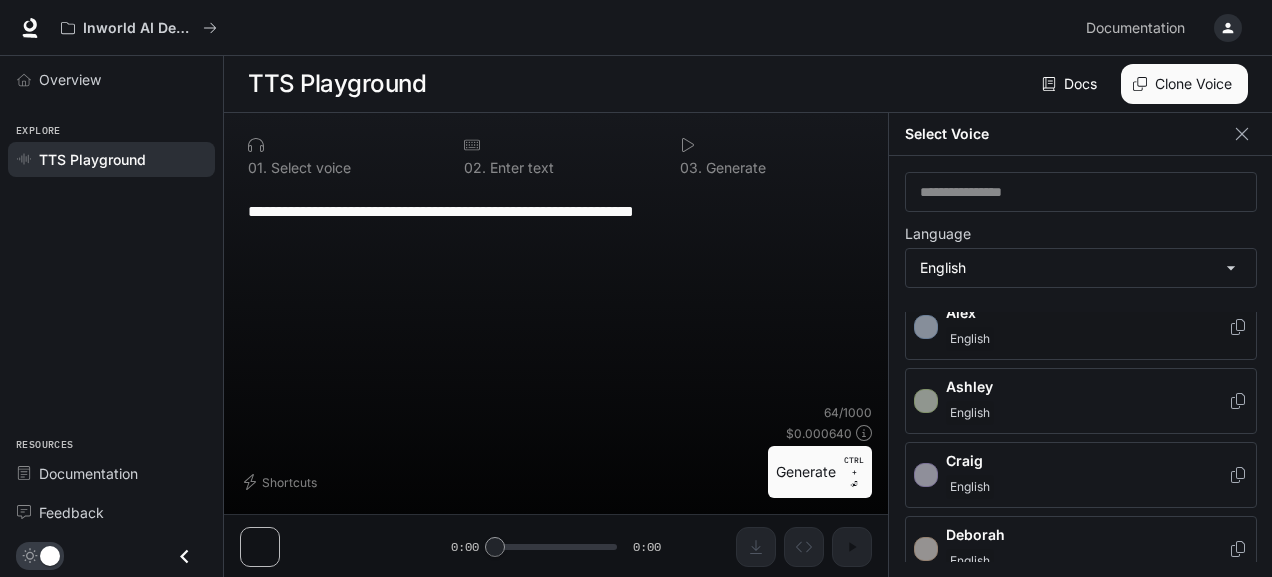 scroll, scrollTop: 0, scrollLeft: 0, axis: both 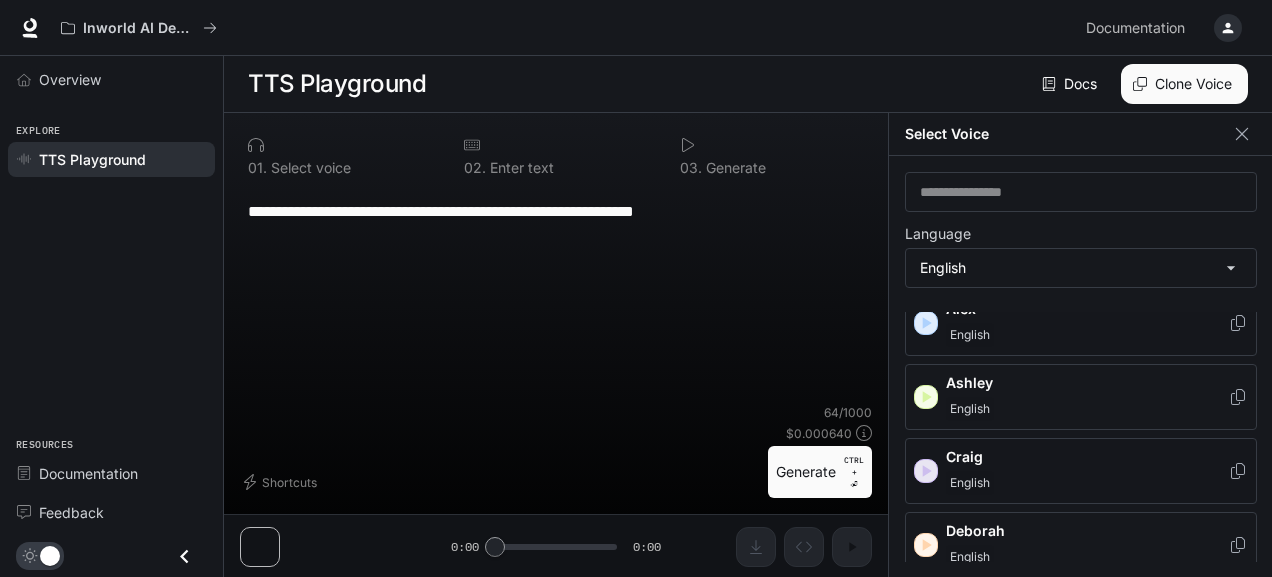 click 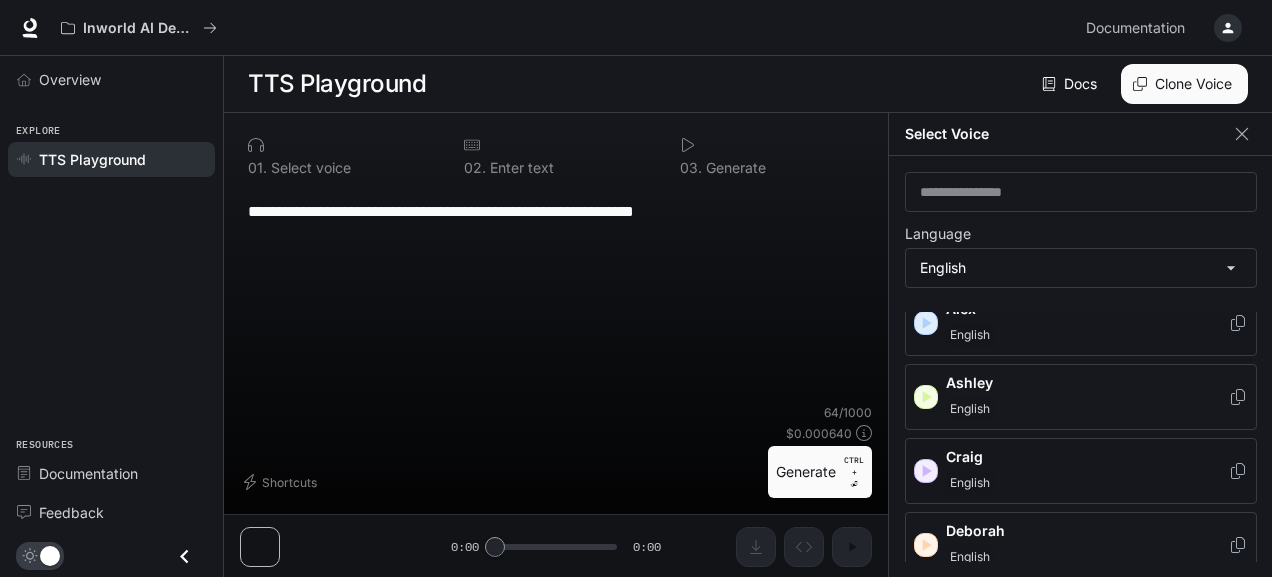 click on "Craig" at bounding box center [1087, 457] 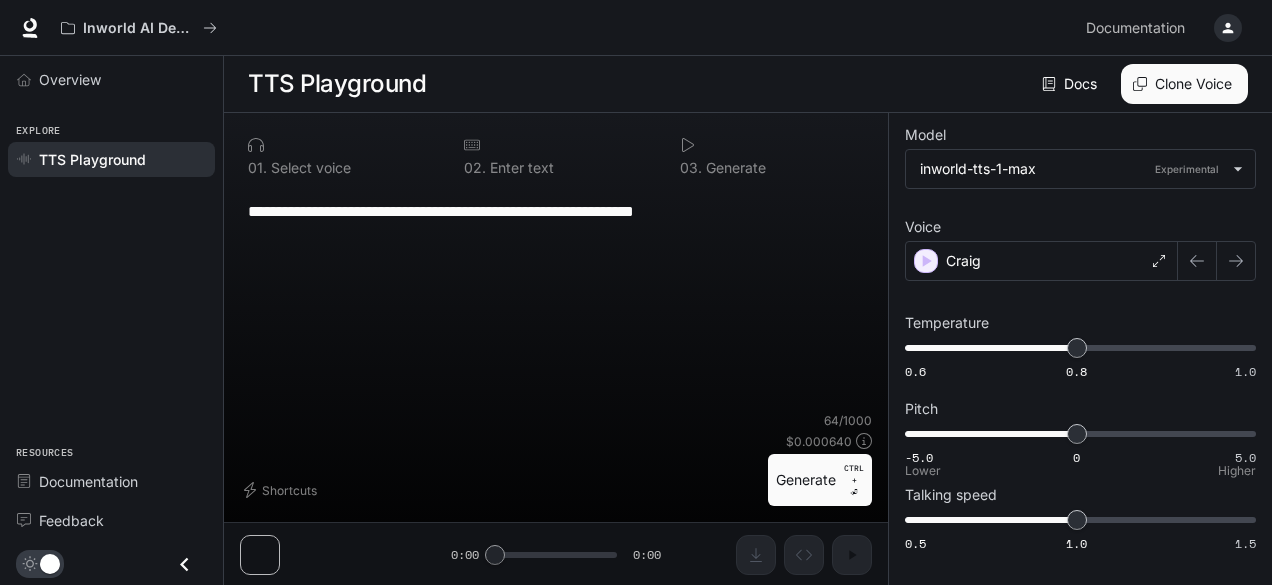 scroll, scrollTop: 0, scrollLeft: 0, axis: both 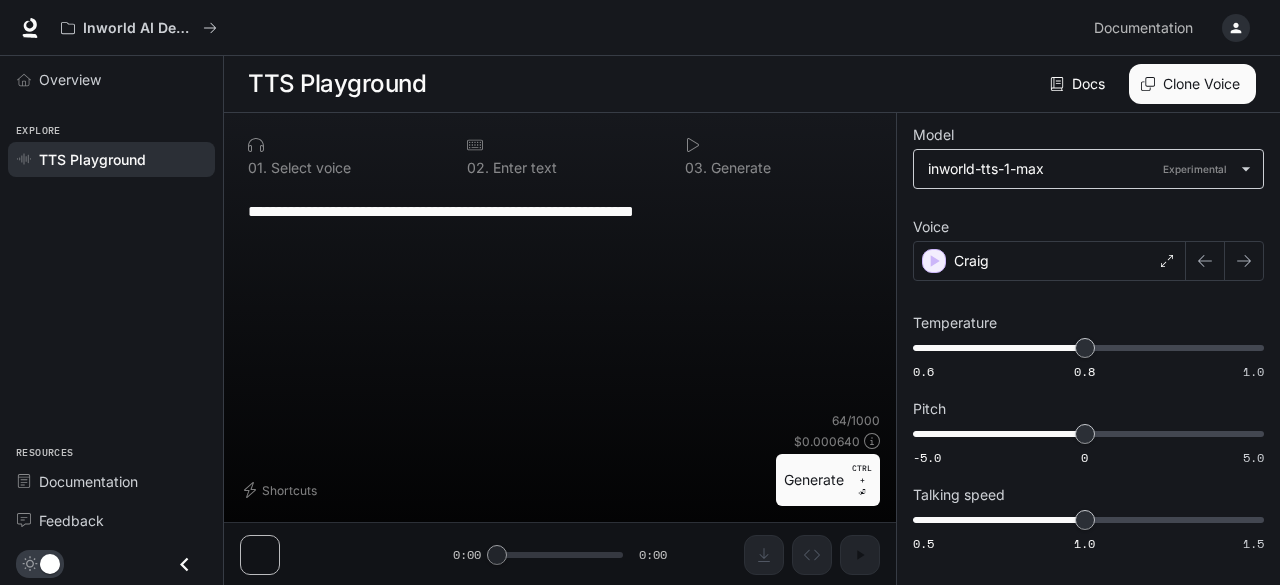 click on "**********" at bounding box center (640, 293) 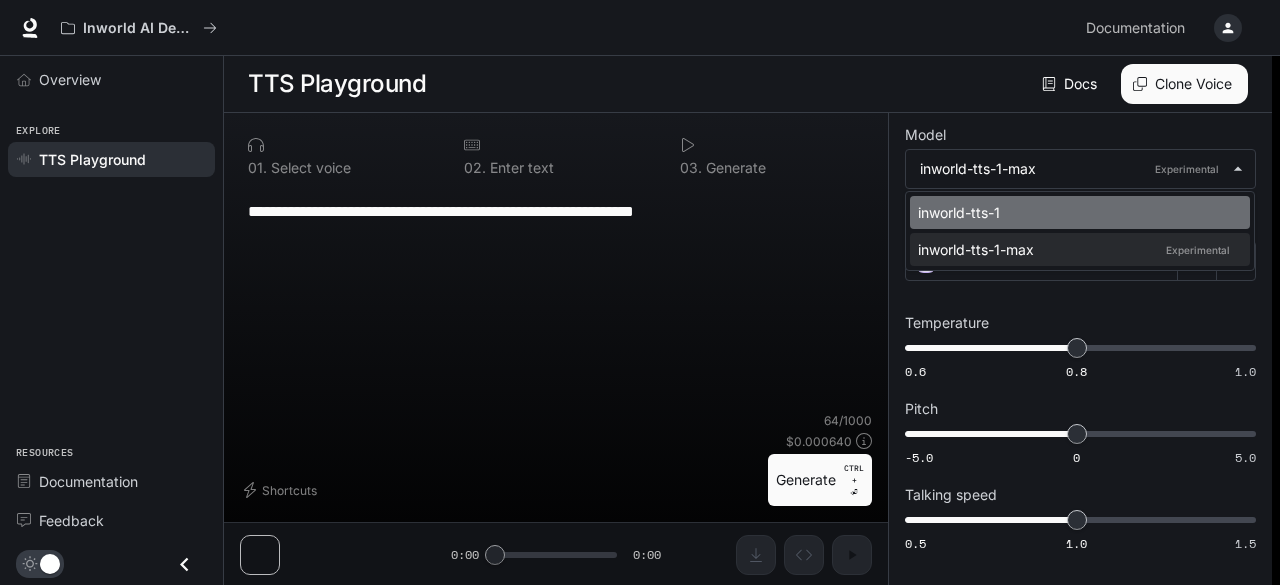 click on "inworld-tts-1" at bounding box center [1076, 212] 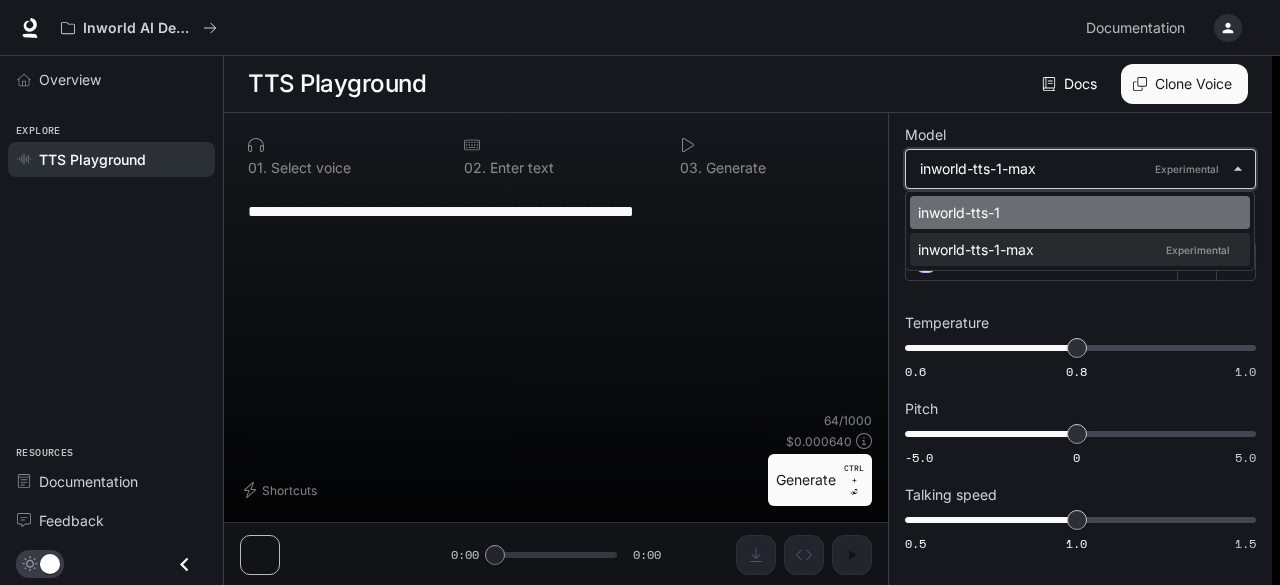 type on "**********" 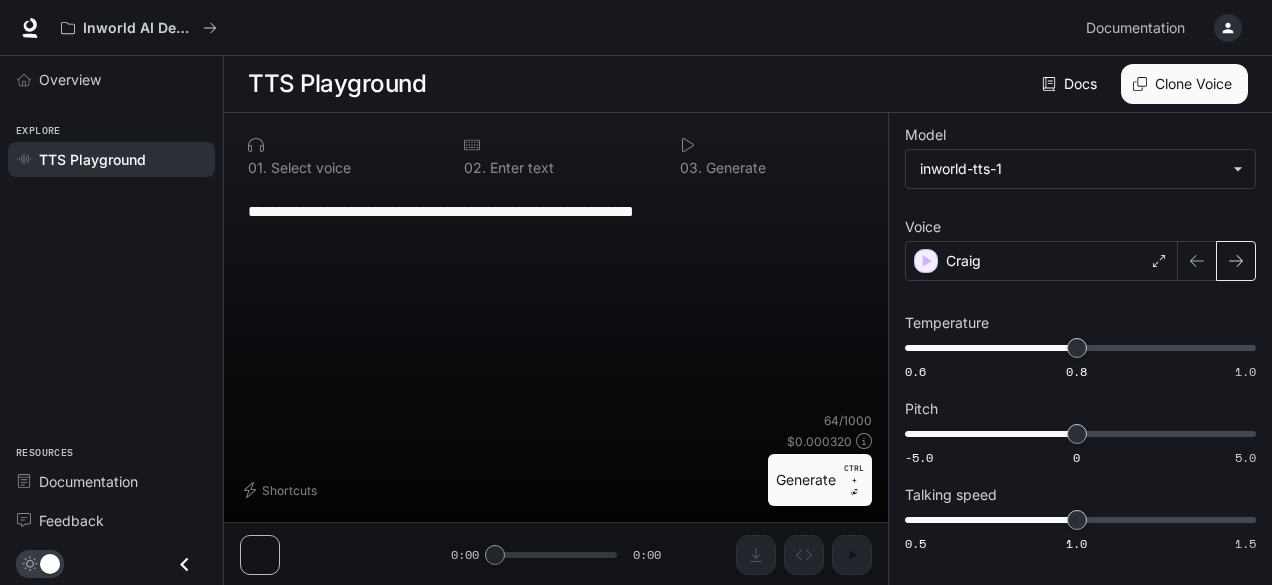 click 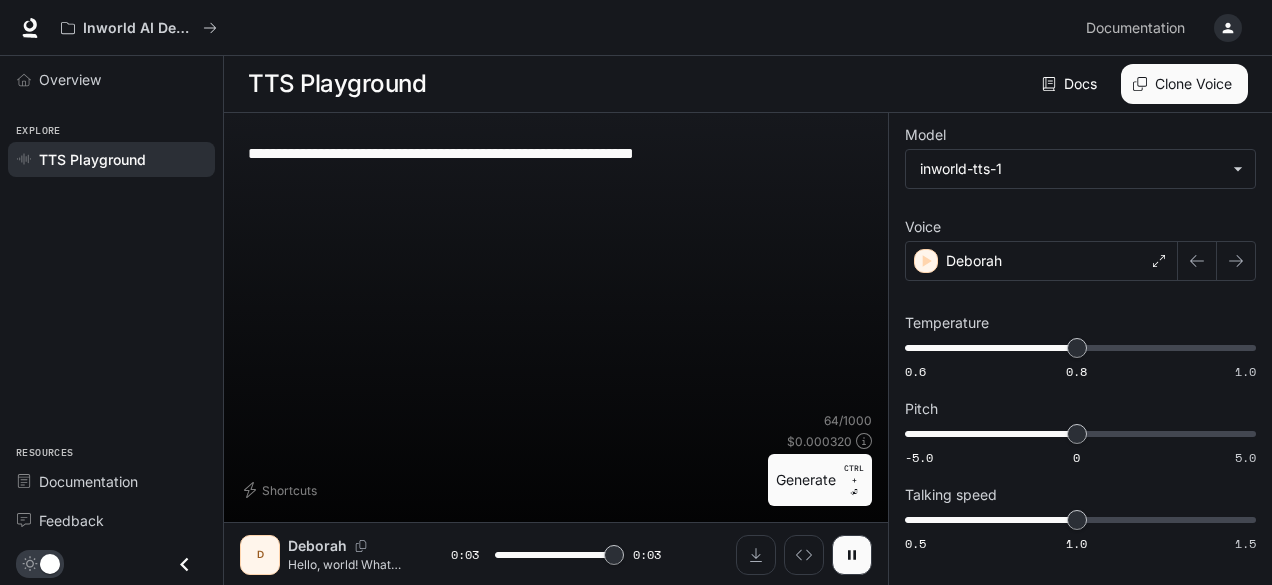 type on "*" 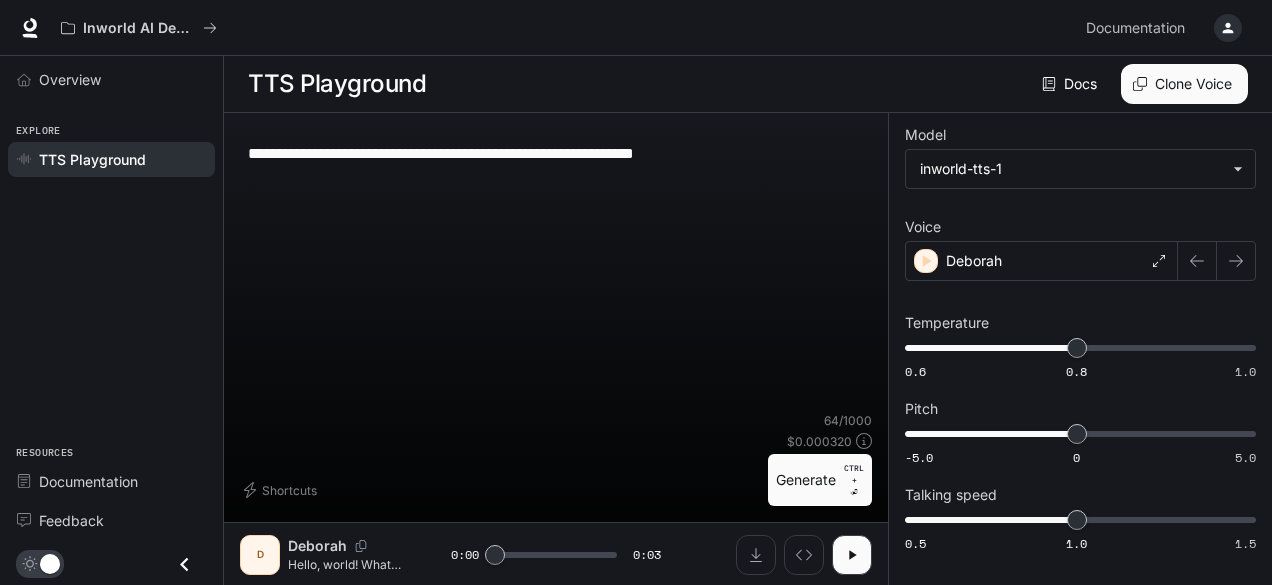 scroll, scrollTop: 0, scrollLeft: 0, axis: both 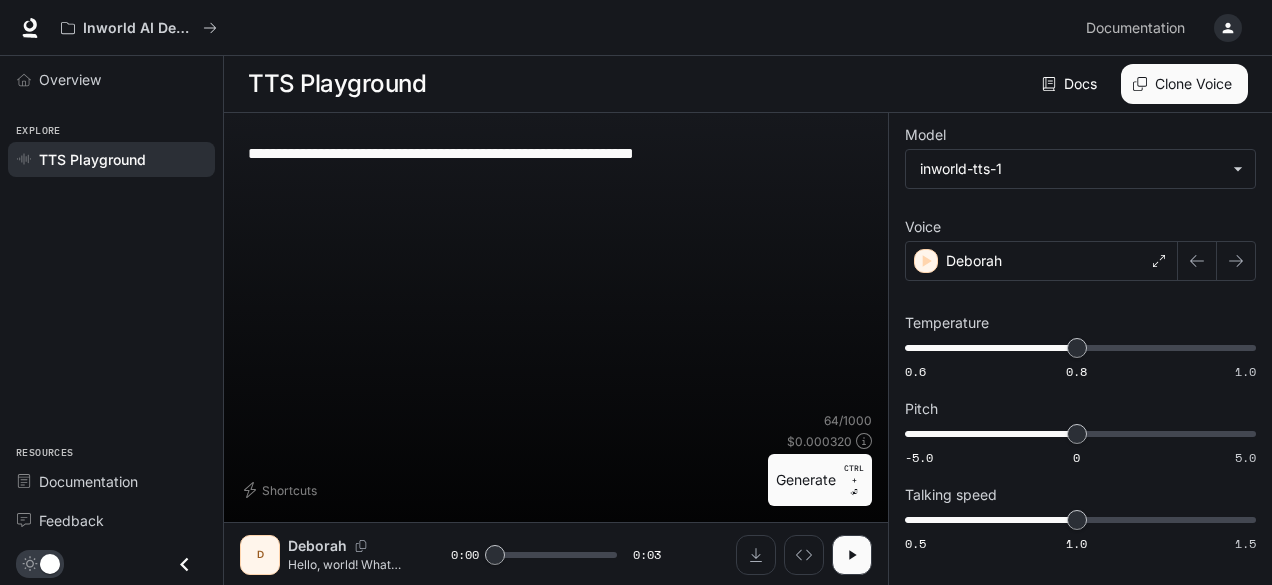 paste on "**********" 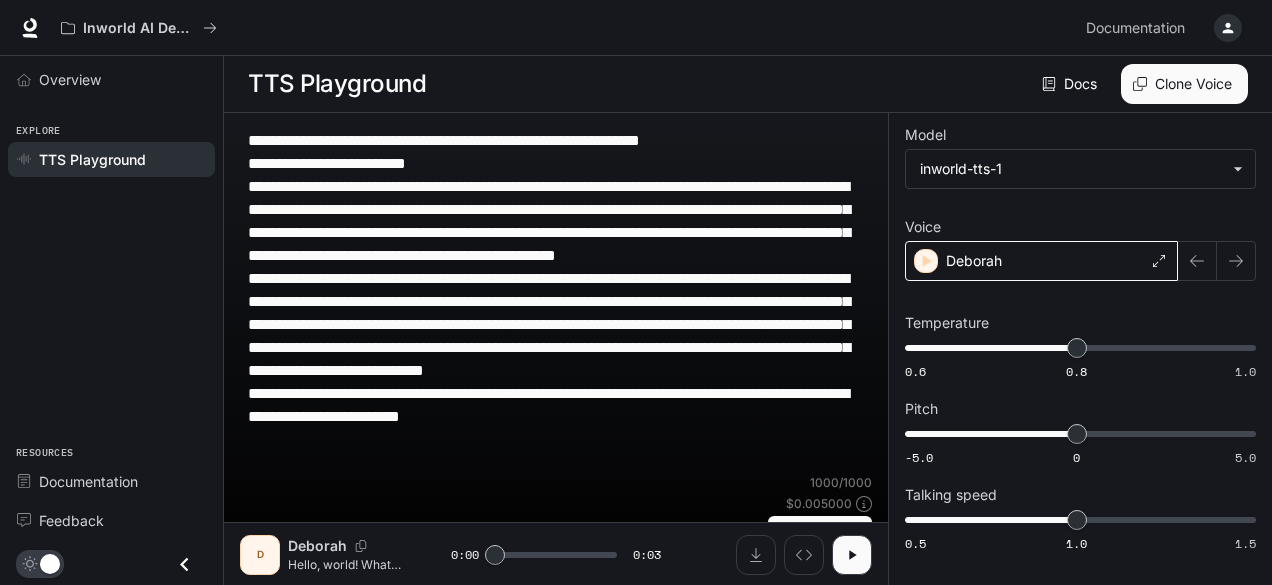 type on "**********" 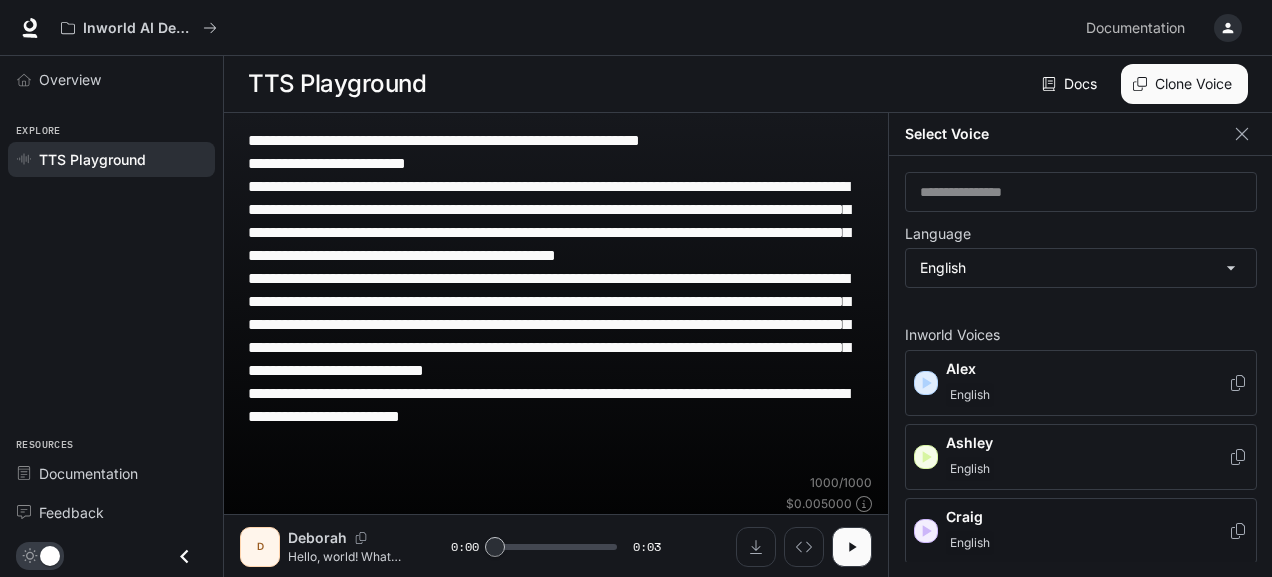 click on "[FIRST] [LAST]" at bounding box center [1081, 531] 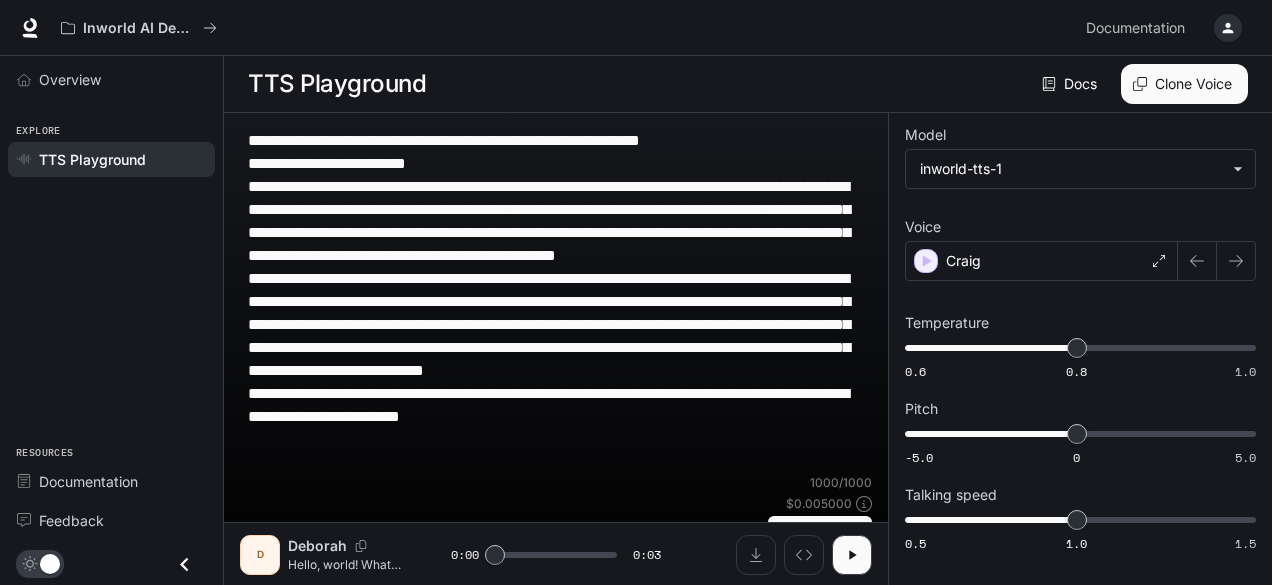 scroll, scrollTop: 0, scrollLeft: 0, axis: both 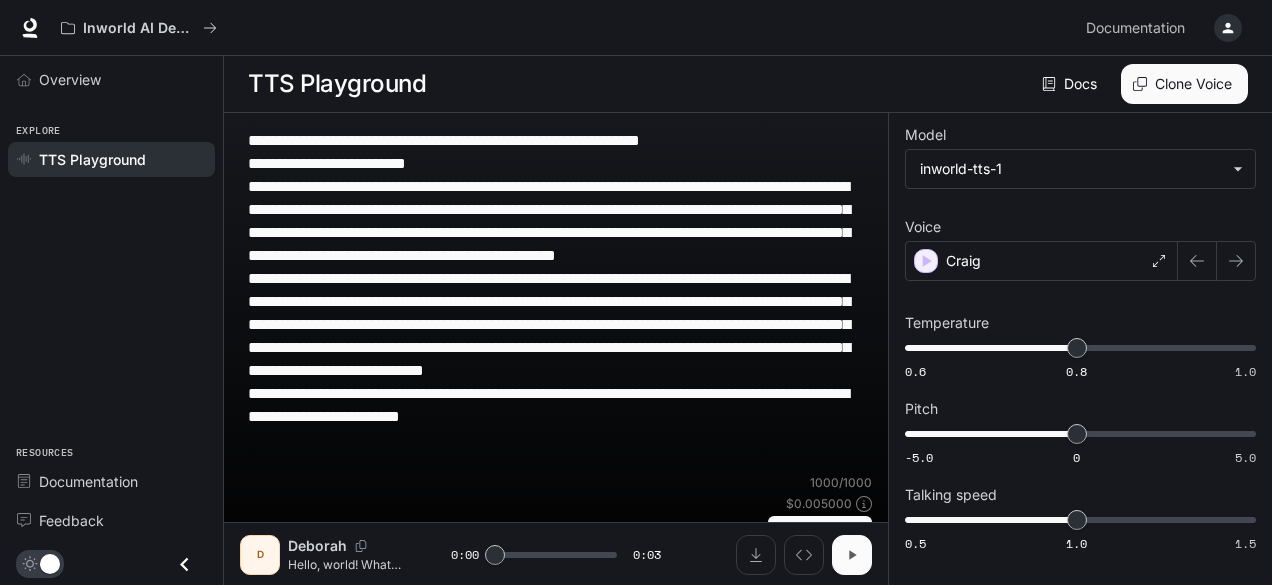 click at bounding box center [852, 555] 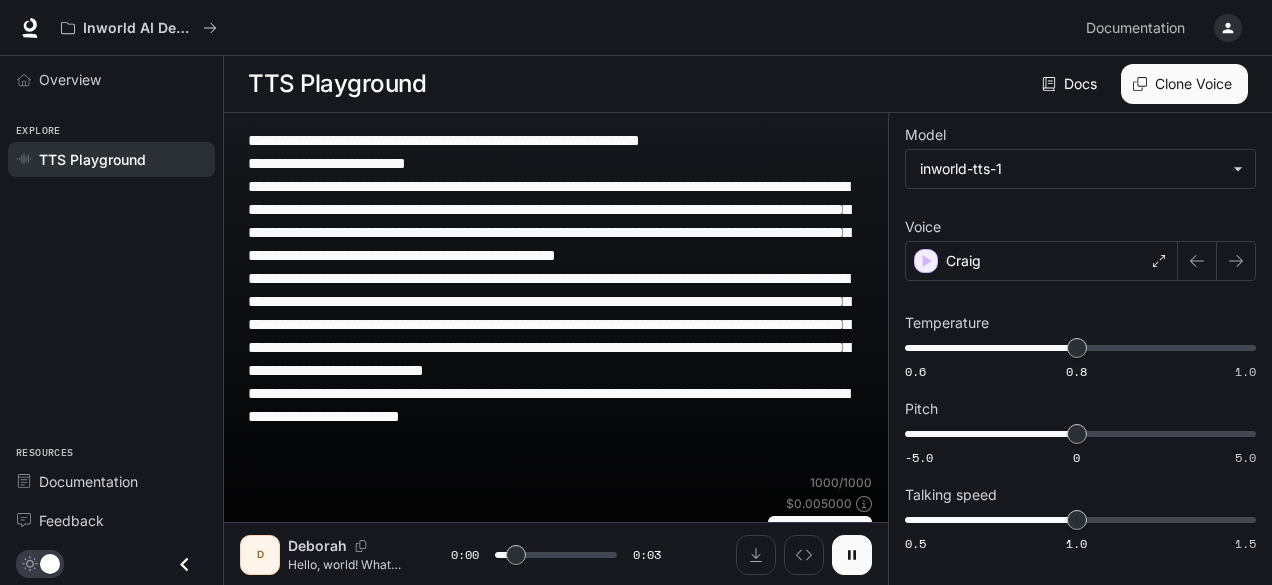 click at bounding box center (852, 555) 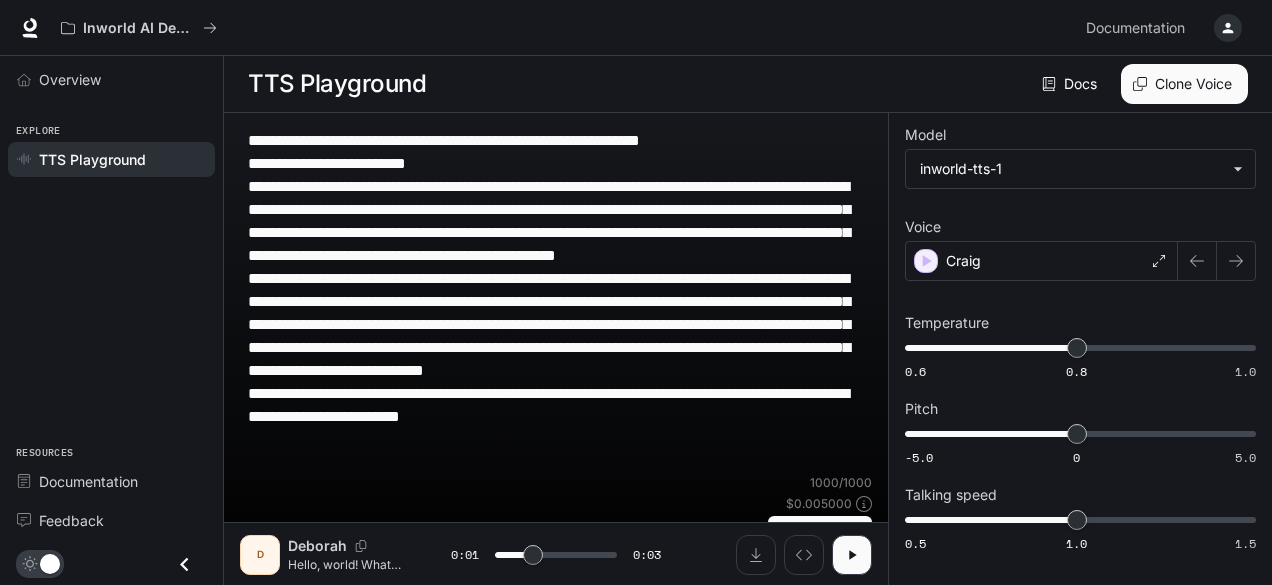 click on "**********" at bounding box center (556, 301) 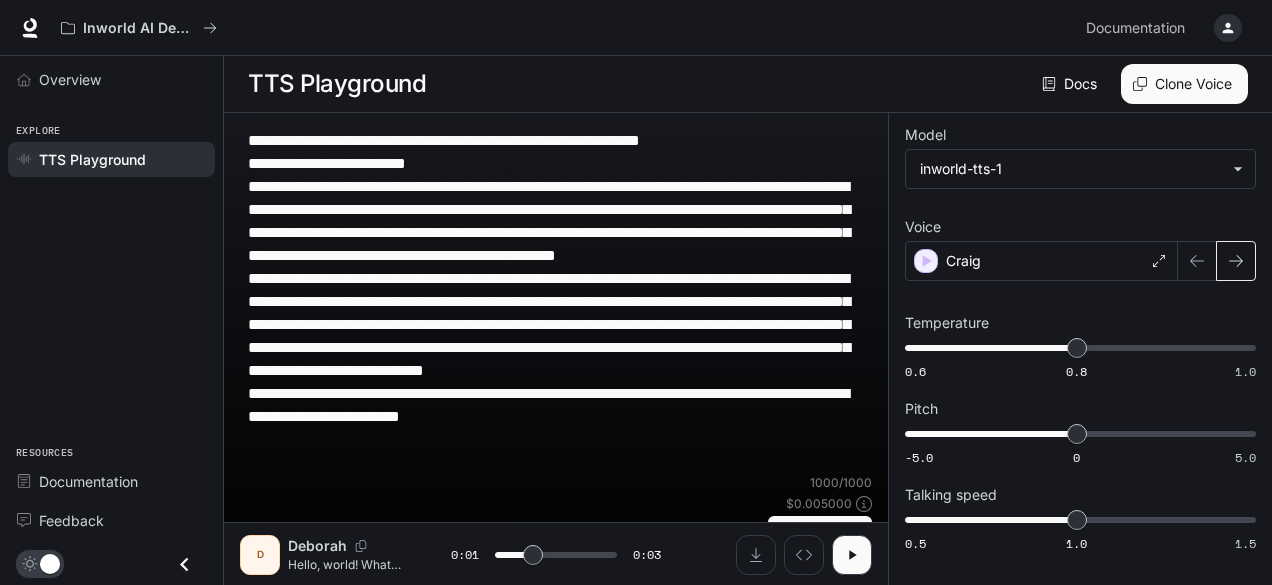 click 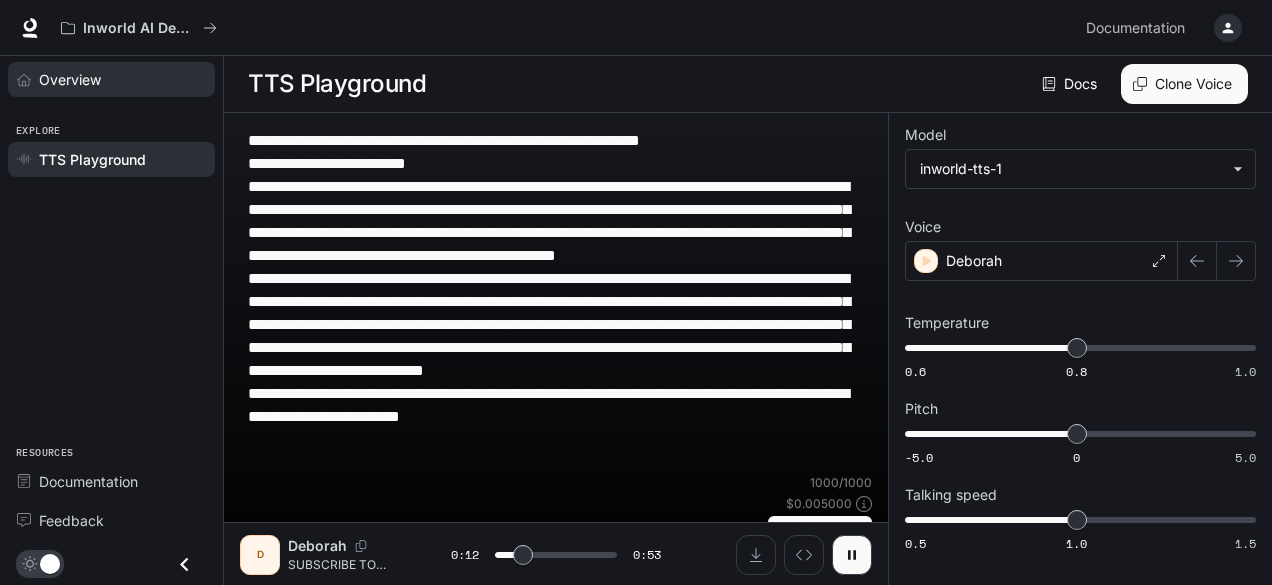 type on "****" 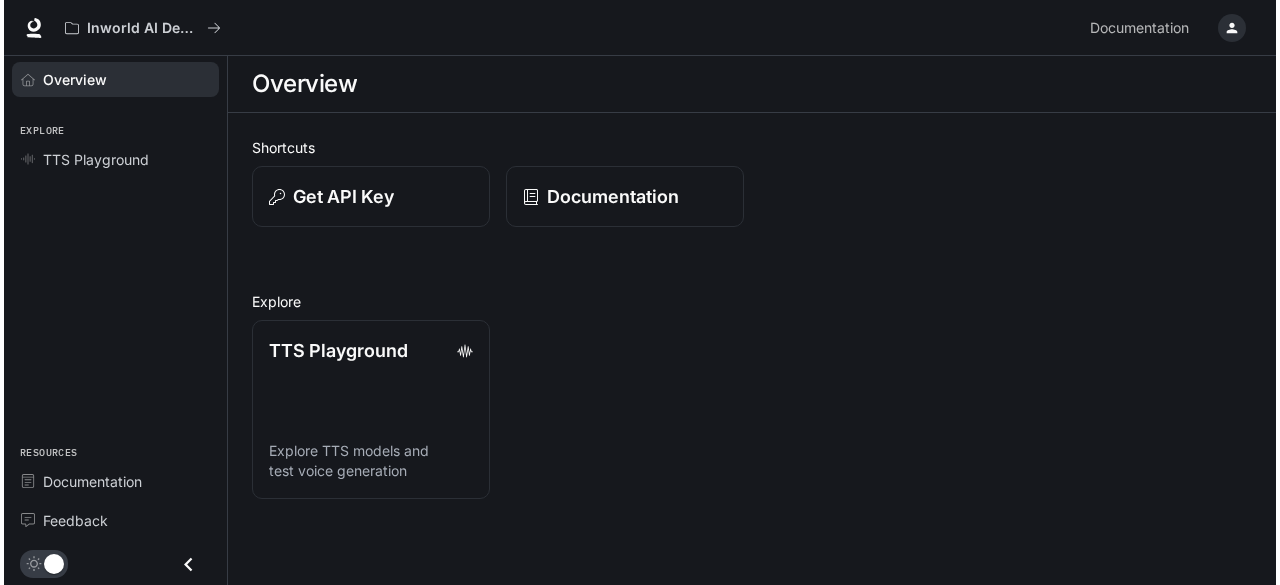 scroll, scrollTop: 0, scrollLeft: 0, axis: both 